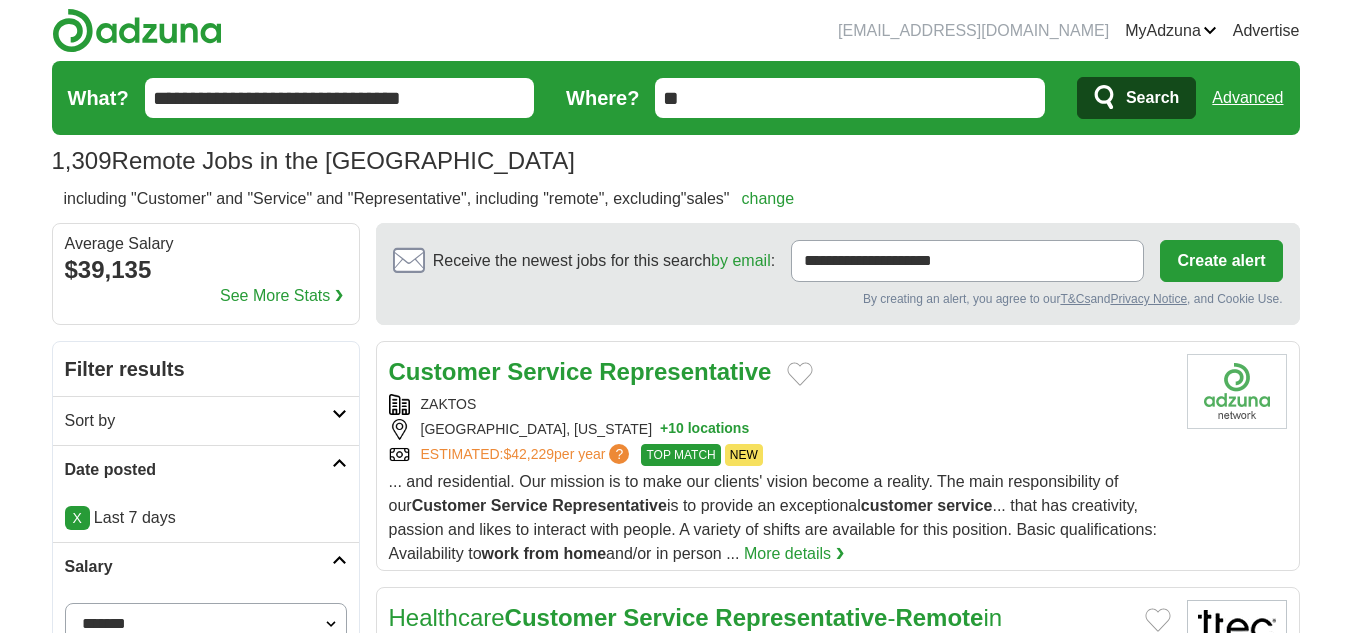 scroll, scrollTop: 1429, scrollLeft: 0, axis: vertical 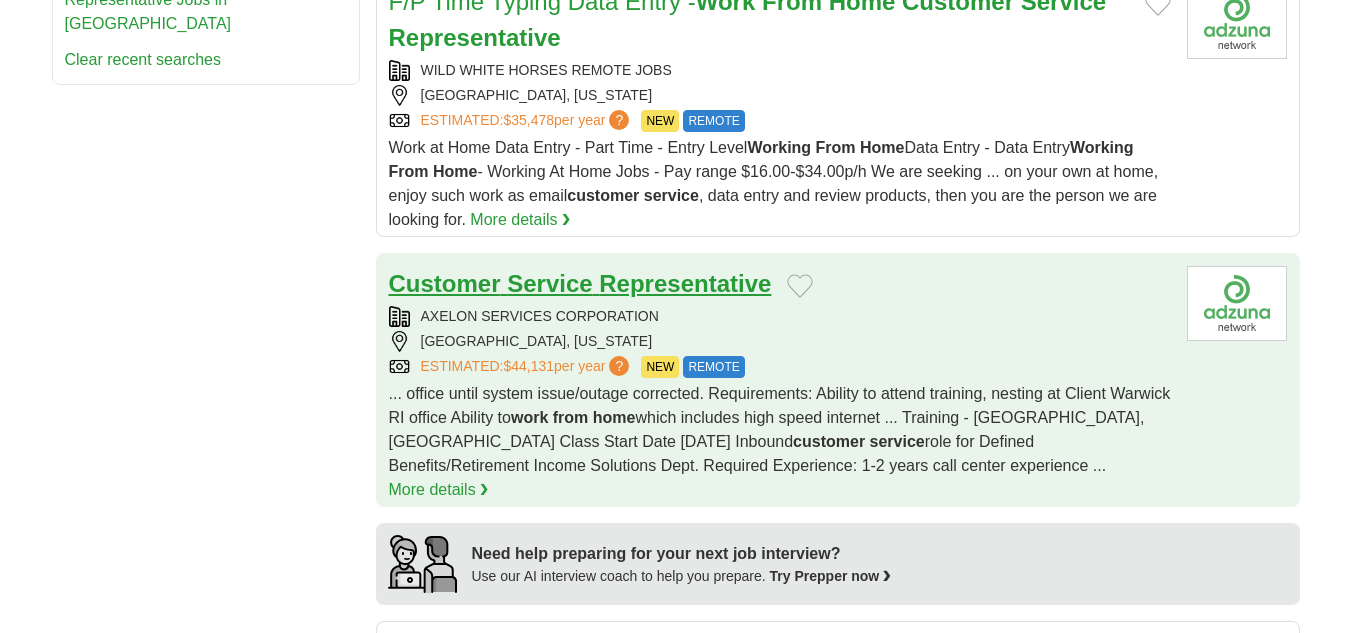 click on "Representative" at bounding box center (685, 283) 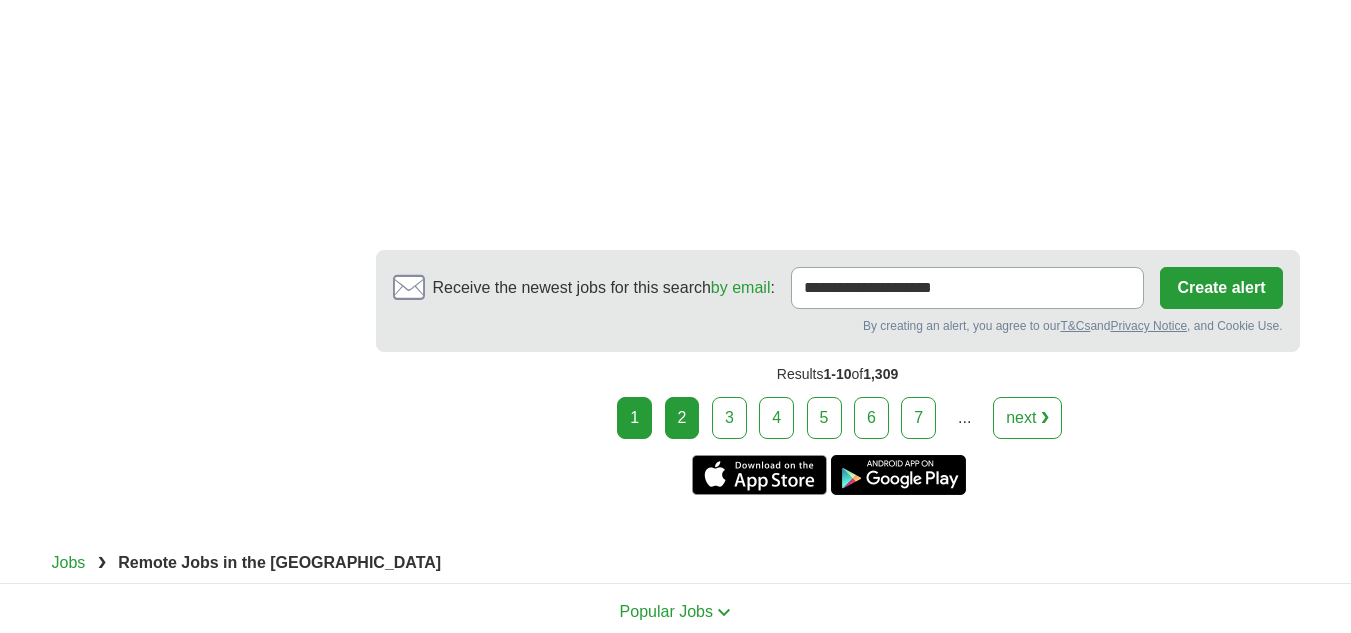scroll, scrollTop: 4394, scrollLeft: 0, axis: vertical 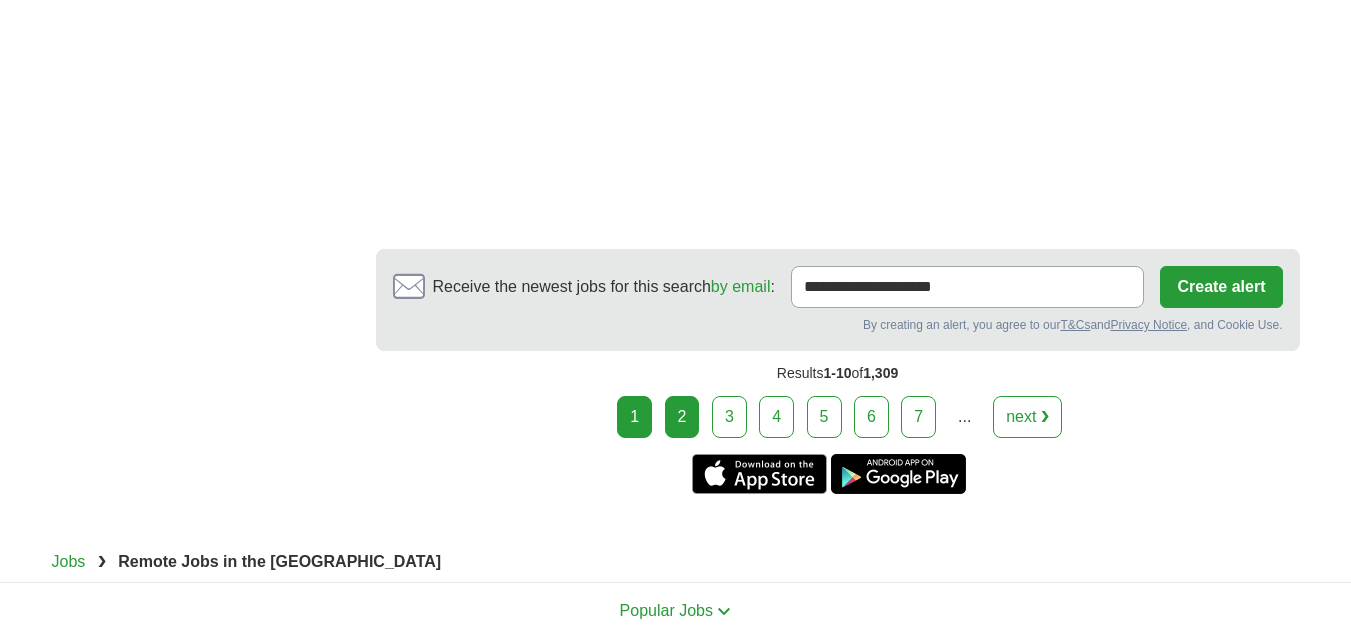 click on "2" at bounding box center (682, 417) 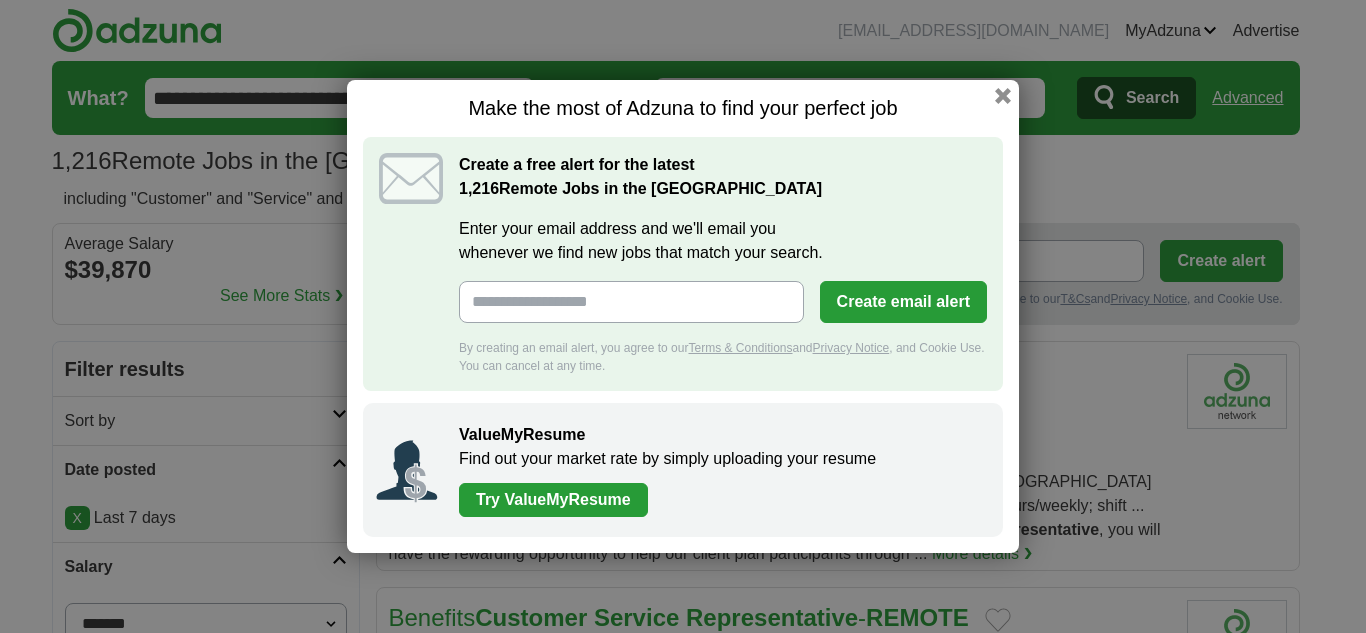 scroll, scrollTop: 267, scrollLeft: 0, axis: vertical 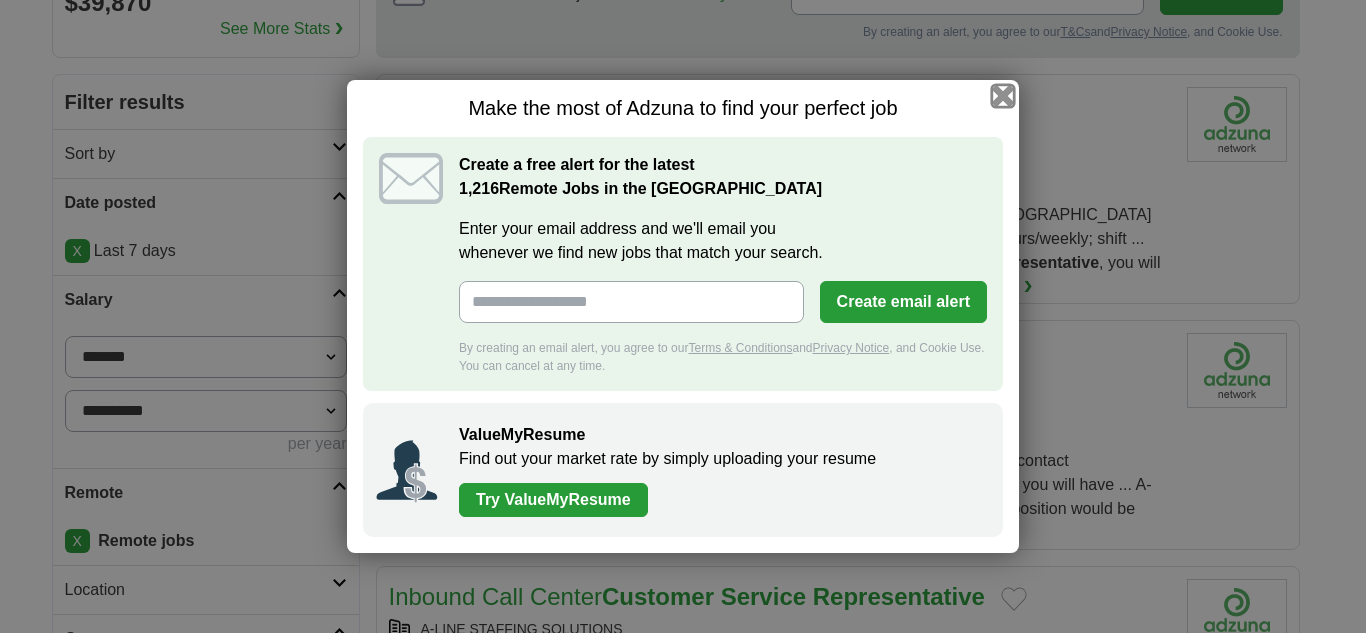 click at bounding box center (1003, 96) 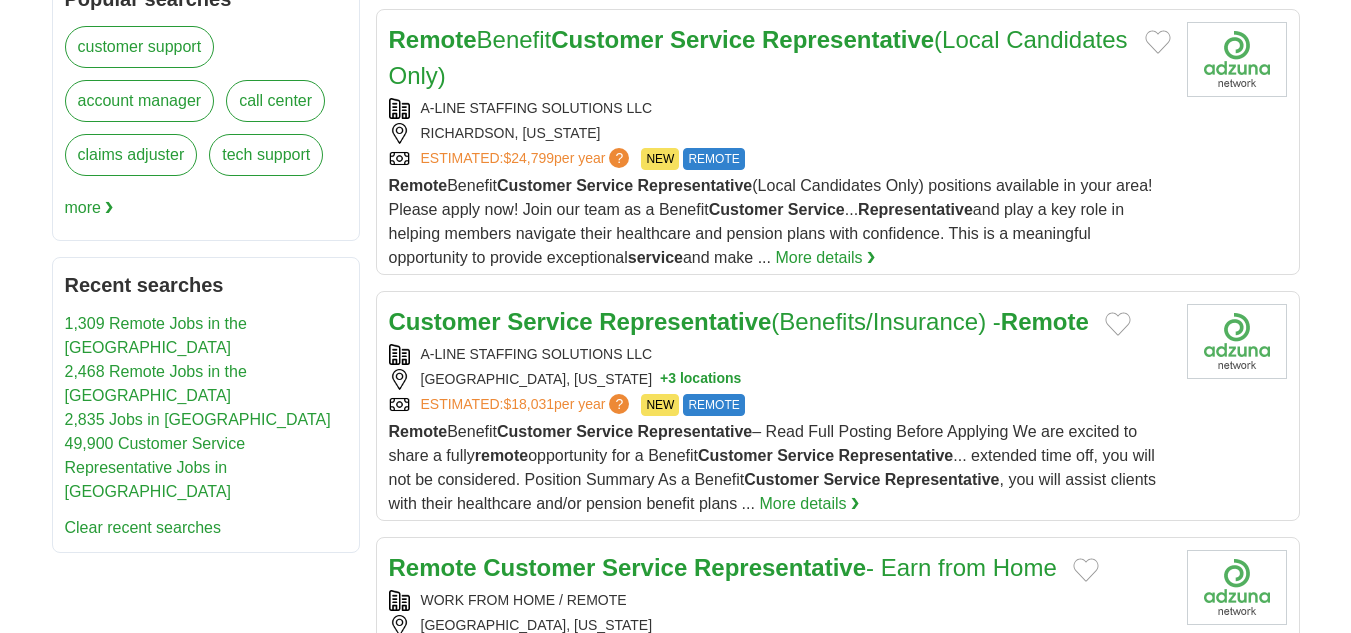 scroll, scrollTop: 1180, scrollLeft: 0, axis: vertical 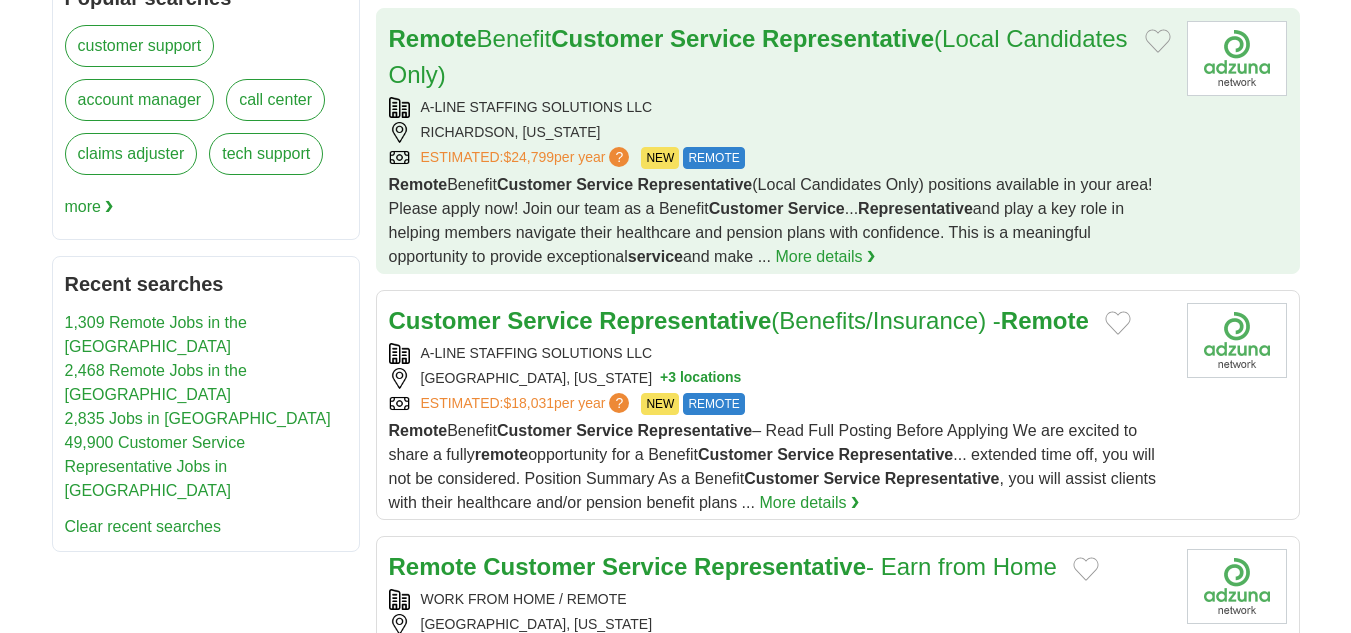 click on "A-LINE STAFFING SOLUTIONS LLC" at bounding box center (780, 107) 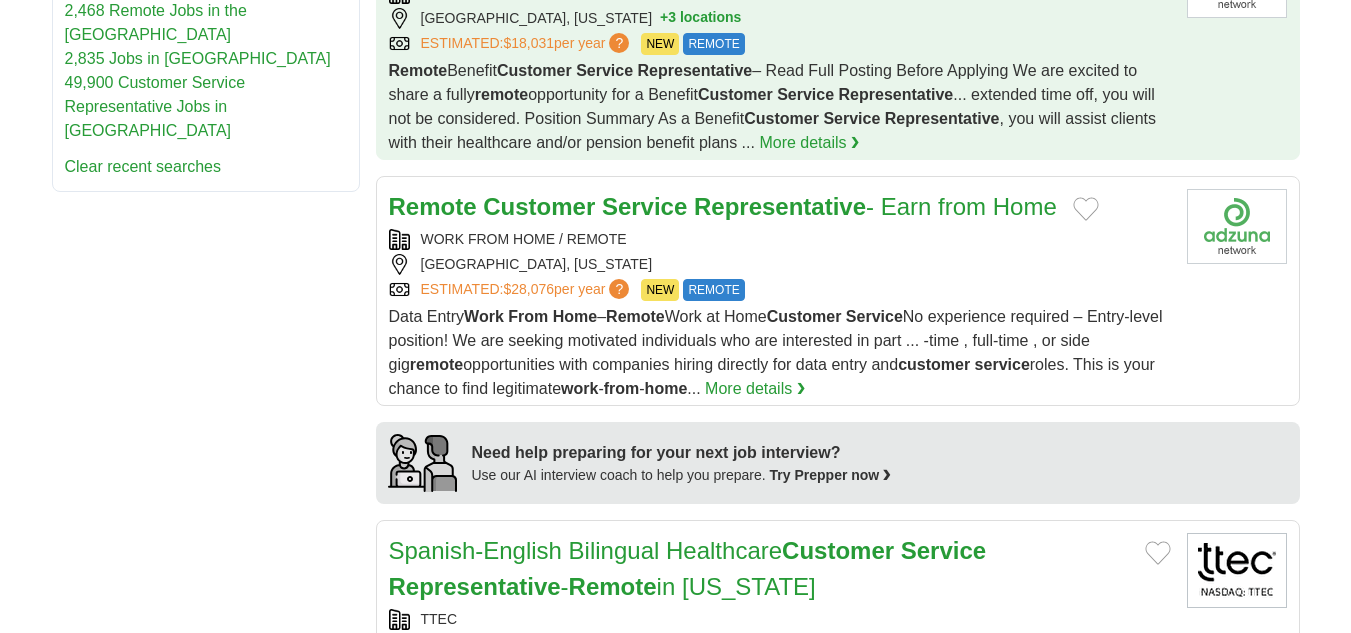 scroll, scrollTop: 1548, scrollLeft: 0, axis: vertical 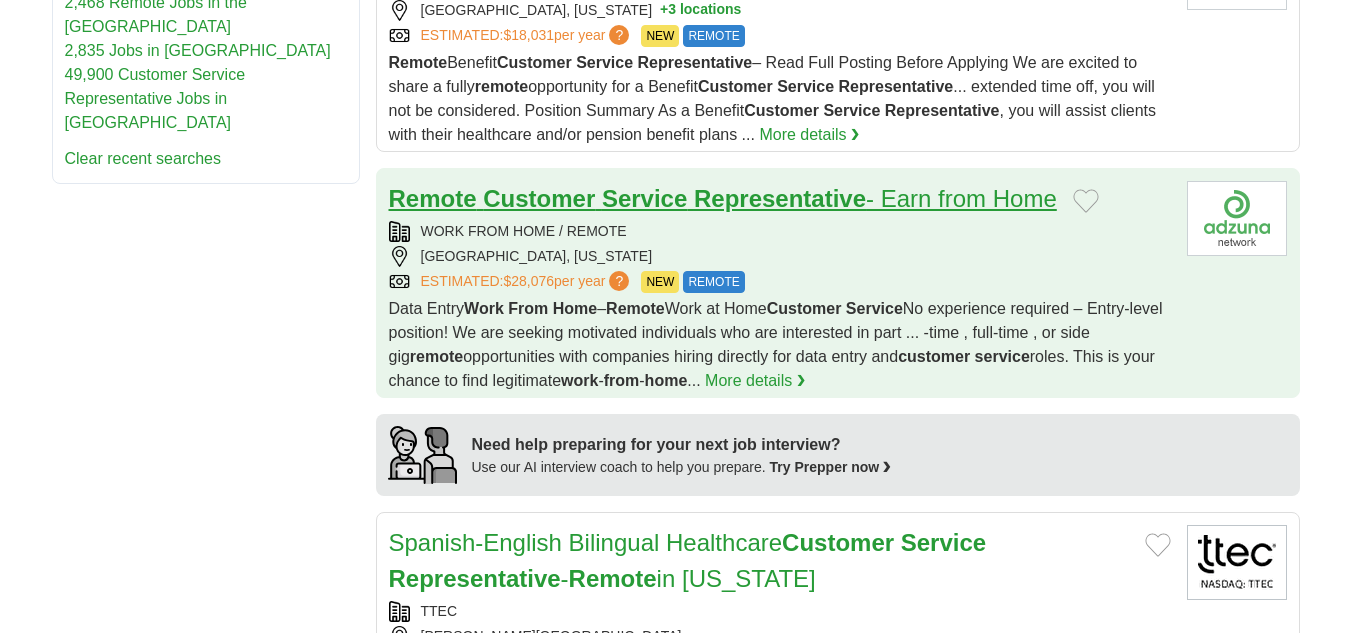 click on "Service" at bounding box center [644, 198] 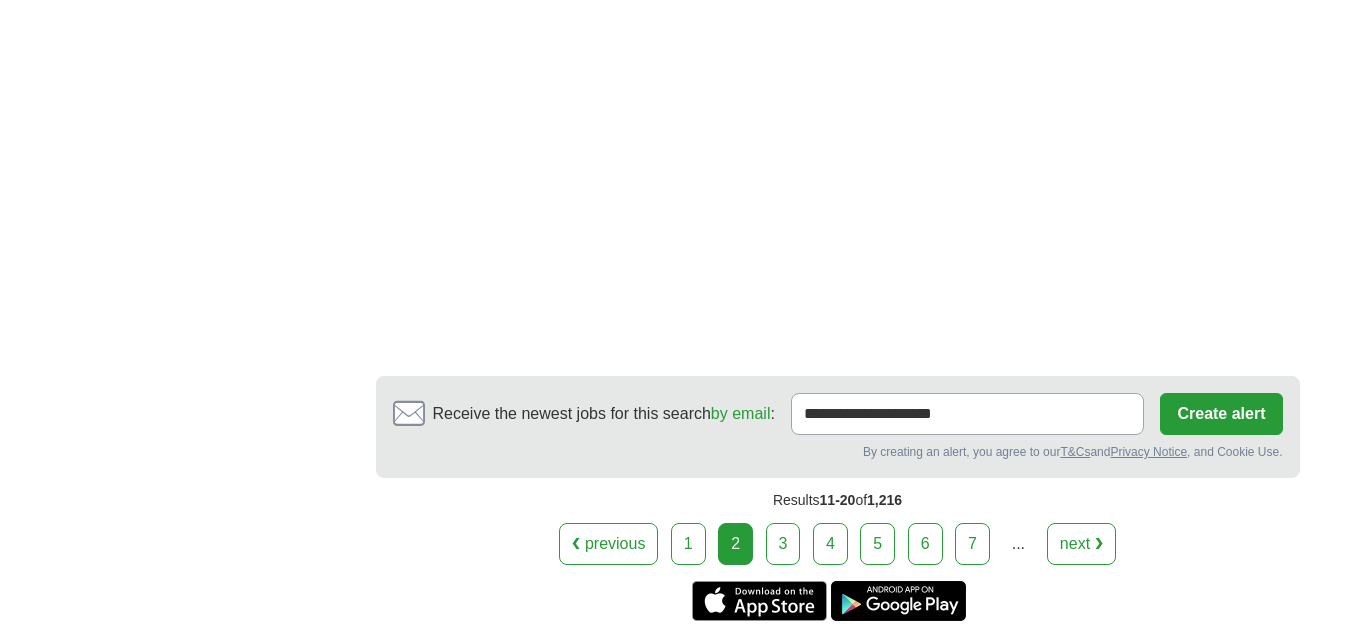 scroll, scrollTop: 4269, scrollLeft: 0, axis: vertical 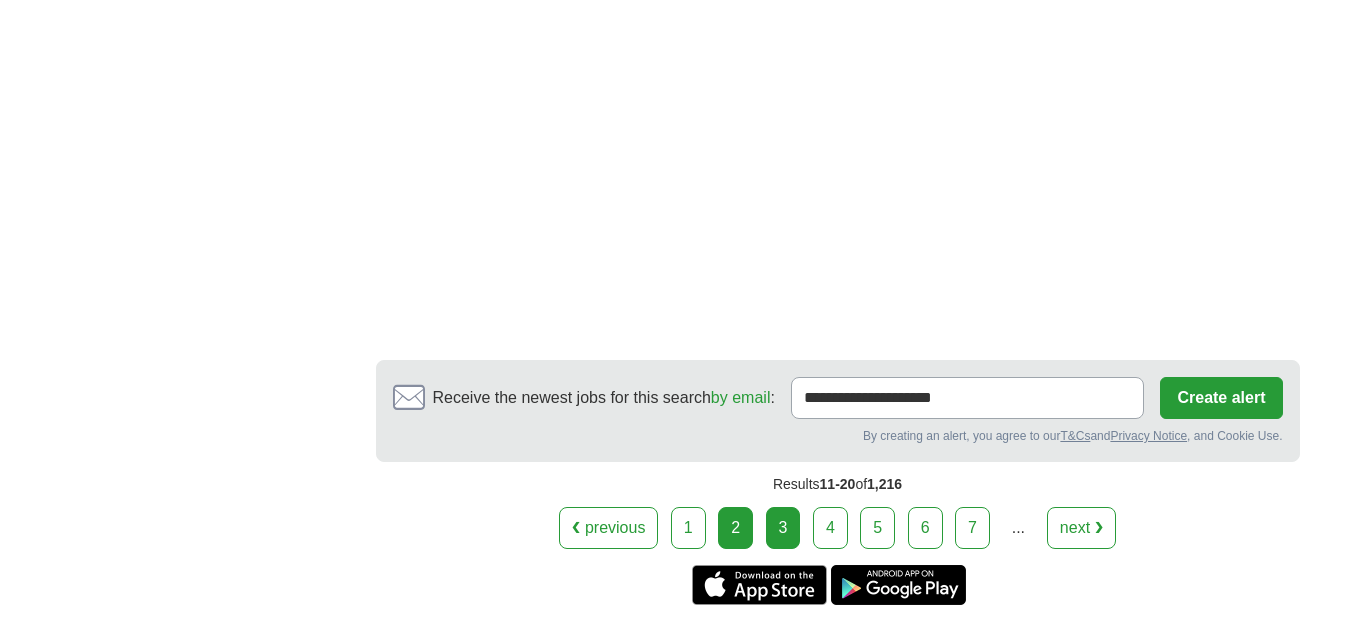 click on "3" at bounding box center [783, 528] 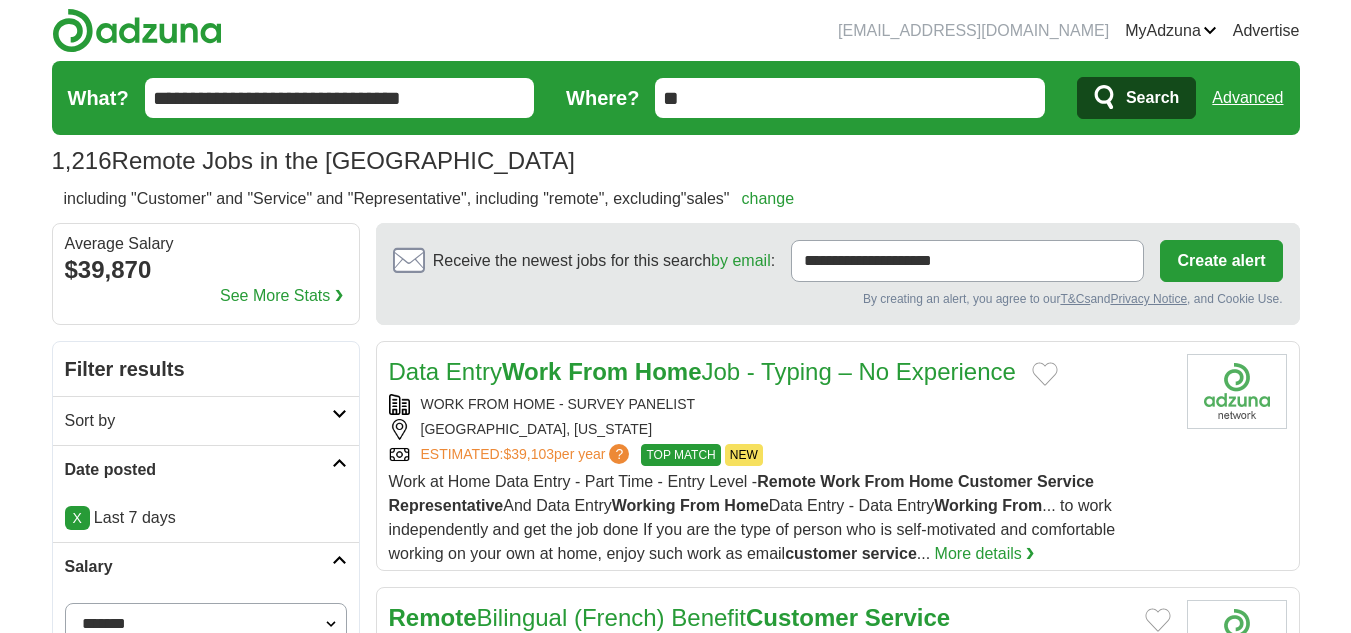 scroll, scrollTop: 99, scrollLeft: 0, axis: vertical 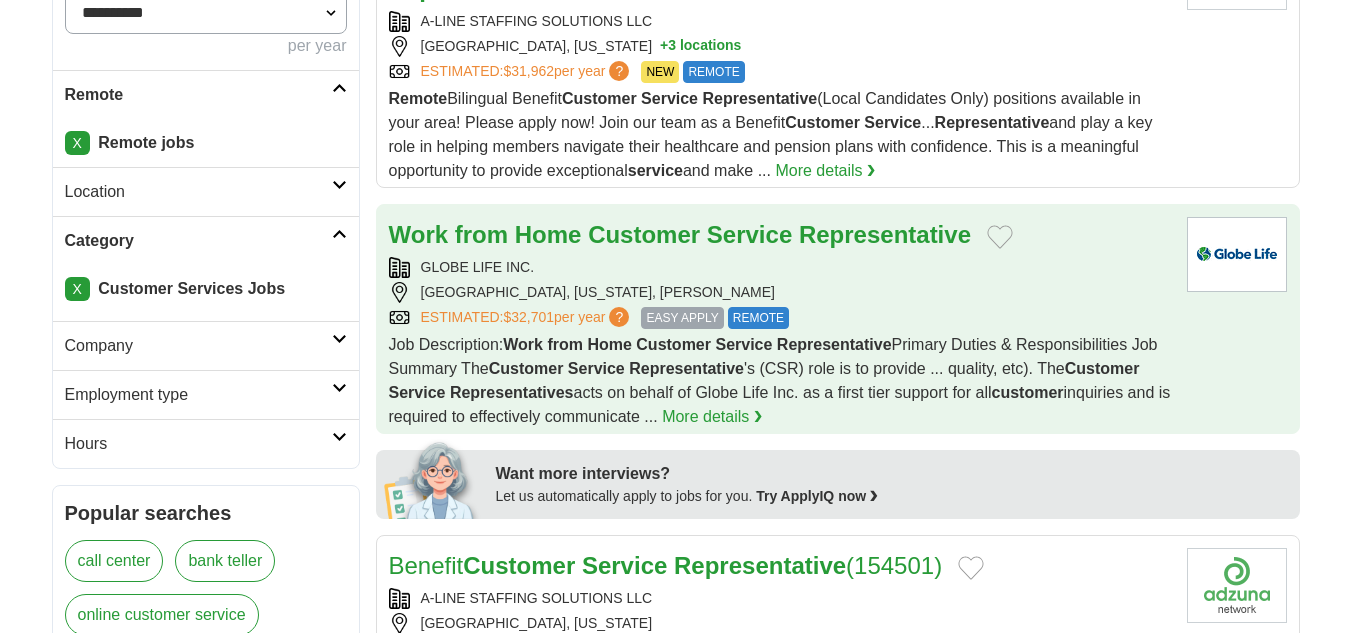 drag, startPoint x: 0, startPoint y: 0, endPoint x: 582, endPoint y: 268, distance: 640.7402 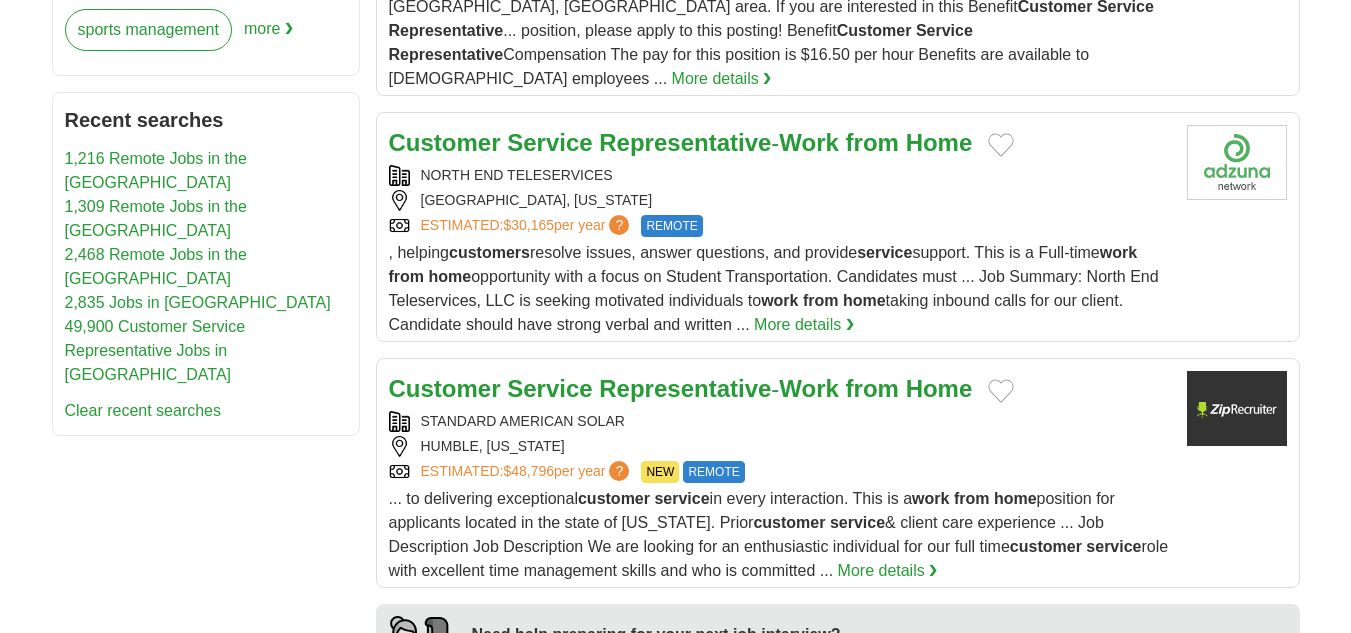 scroll, scrollTop: 1359, scrollLeft: 0, axis: vertical 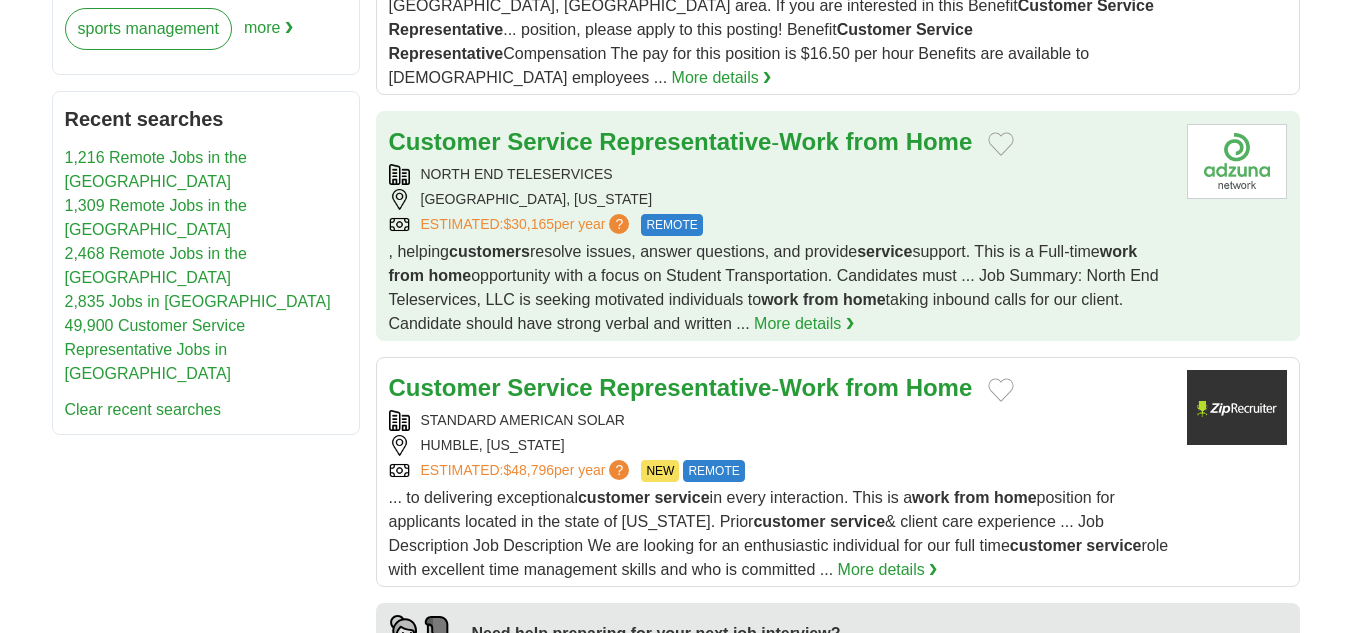 click on "NORTH END TELESERVICES" at bounding box center (780, 174) 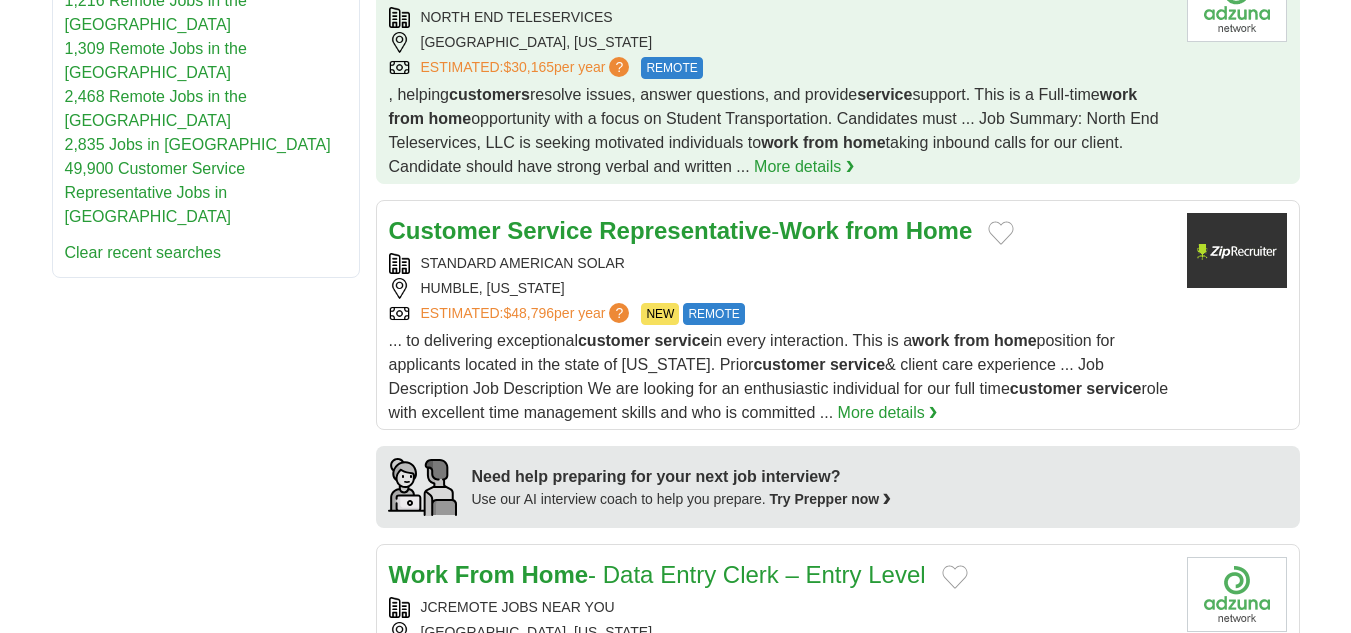scroll, scrollTop: 1585, scrollLeft: 0, axis: vertical 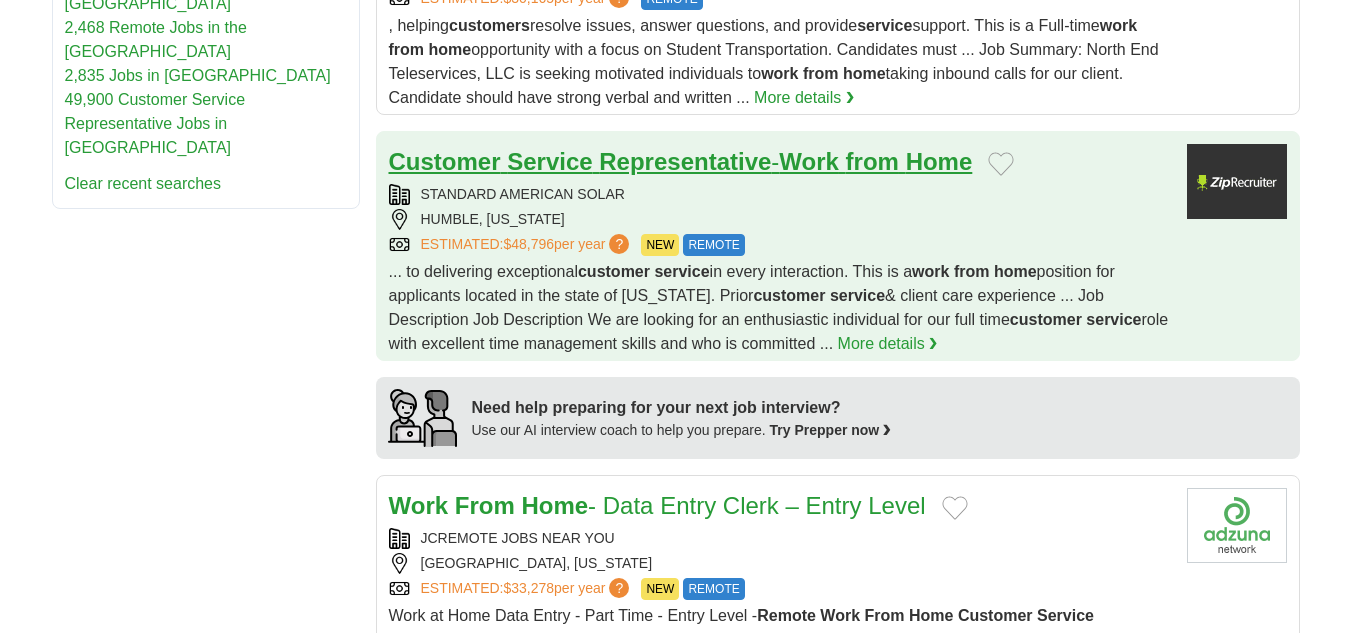 click on "Representative" at bounding box center (685, 161) 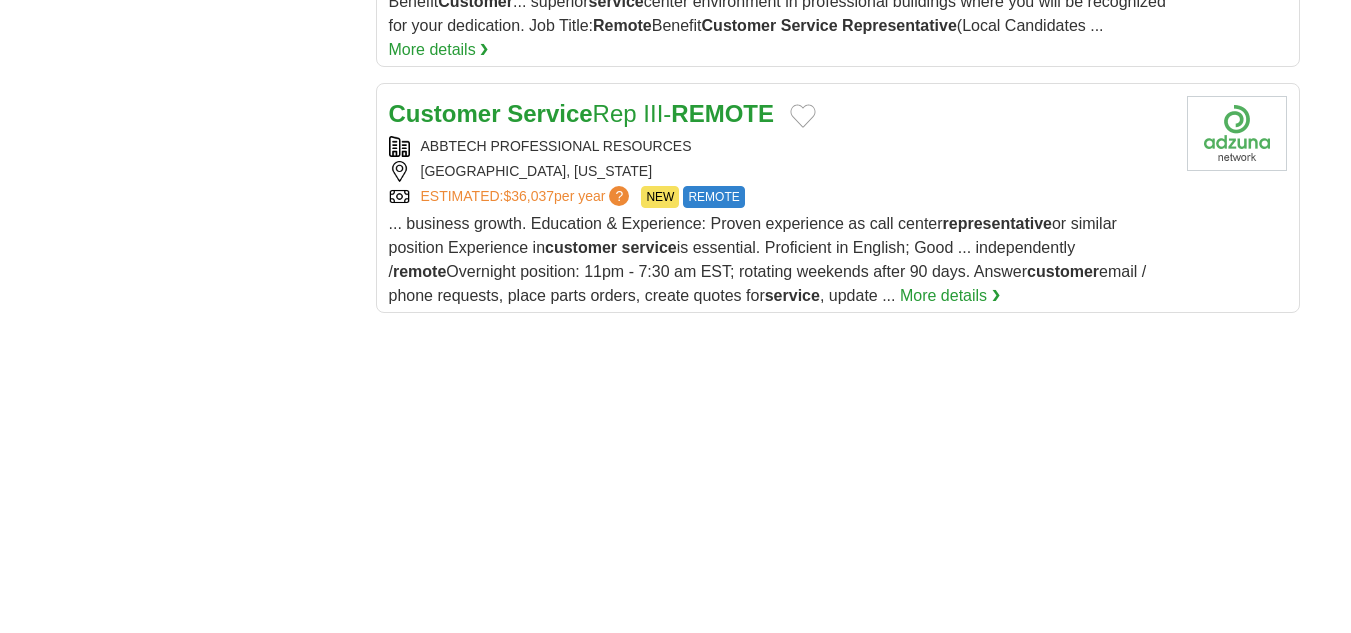 scroll, scrollTop: 2776, scrollLeft: 0, axis: vertical 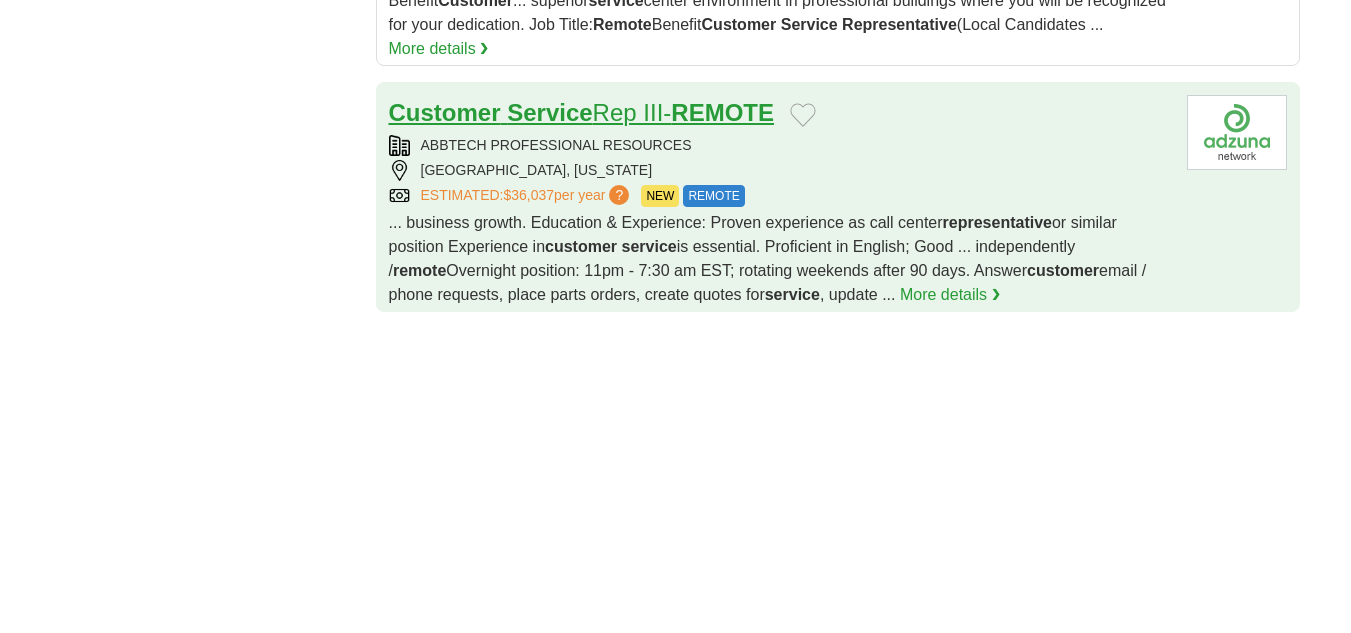 click on "REMOTE" at bounding box center [722, 112] 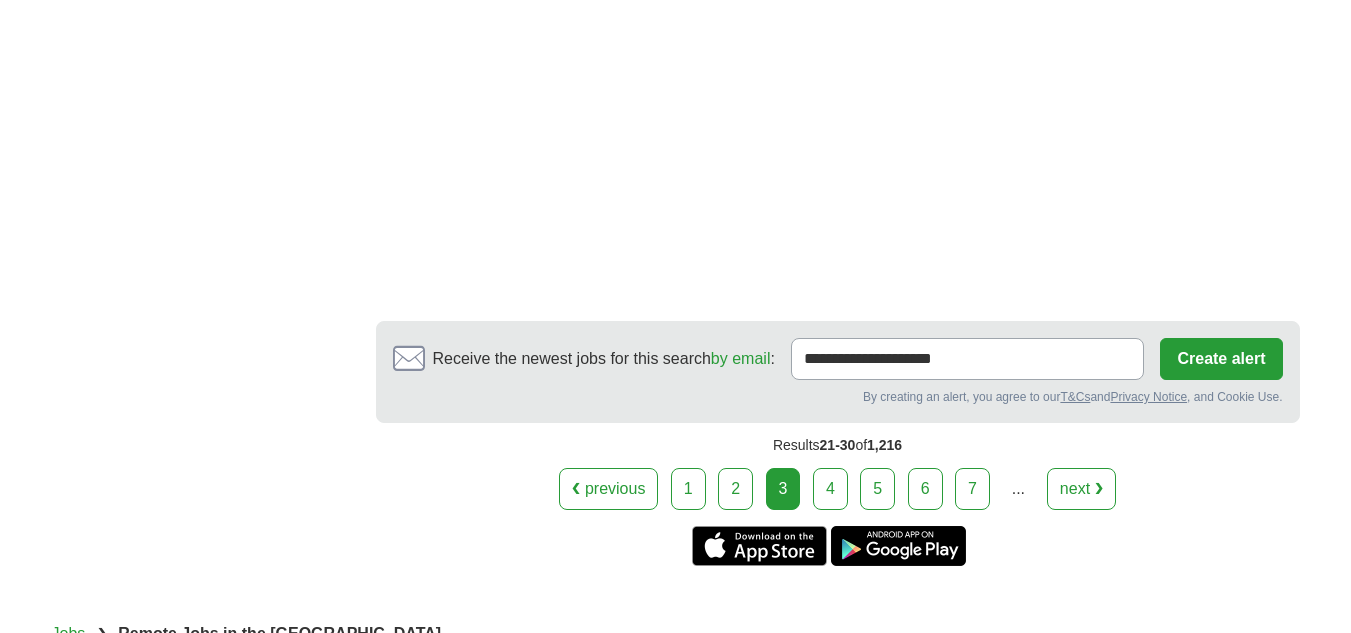 scroll, scrollTop: 4143, scrollLeft: 0, axis: vertical 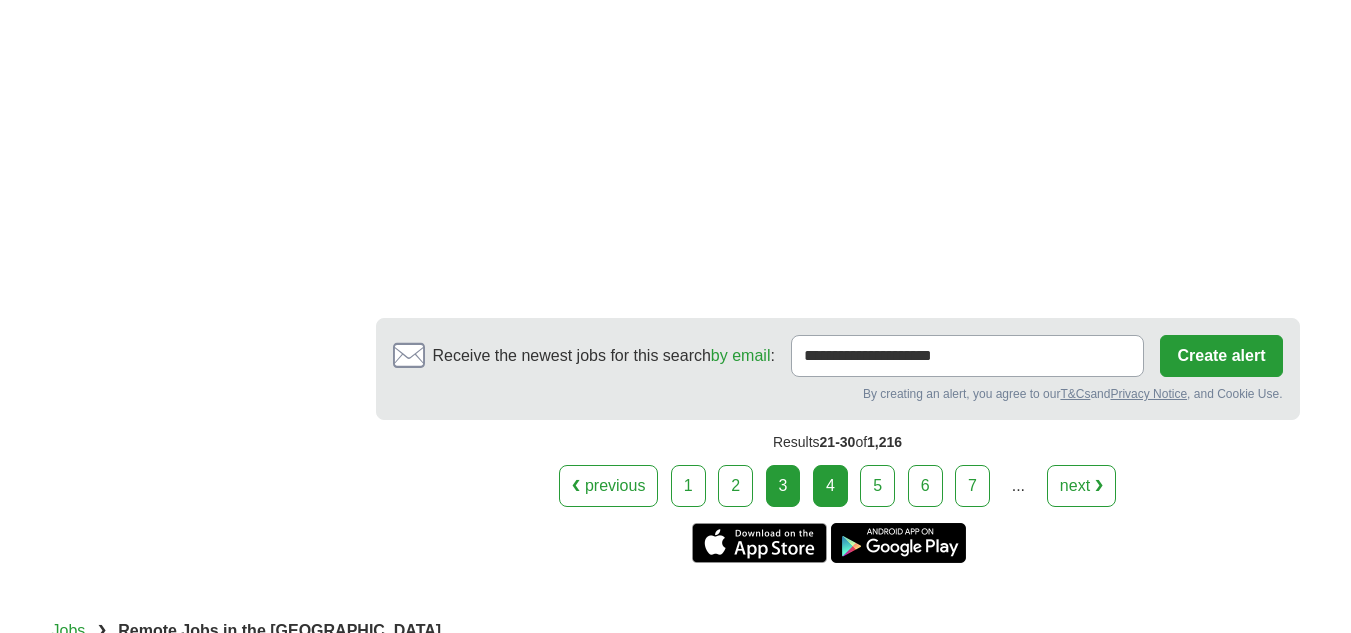 click on "4" at bounding box center [830, 486] 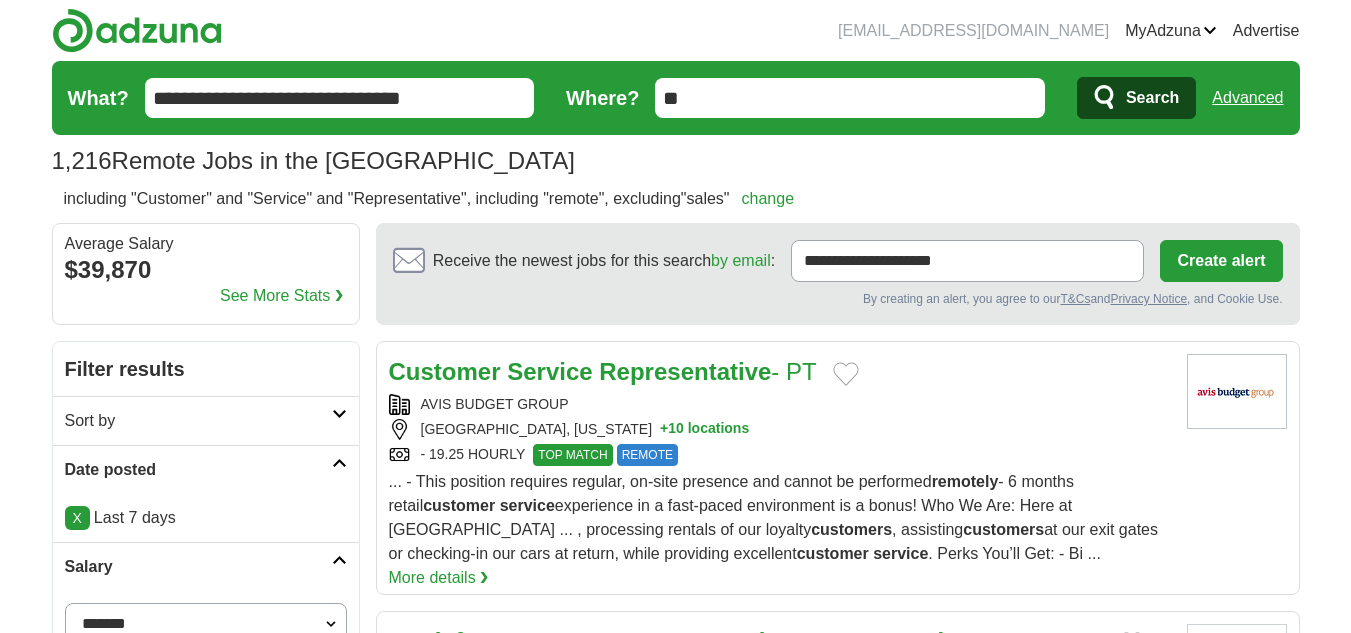 scroll, scrollTop: 154, scrollLeft: 0, axis: vertical 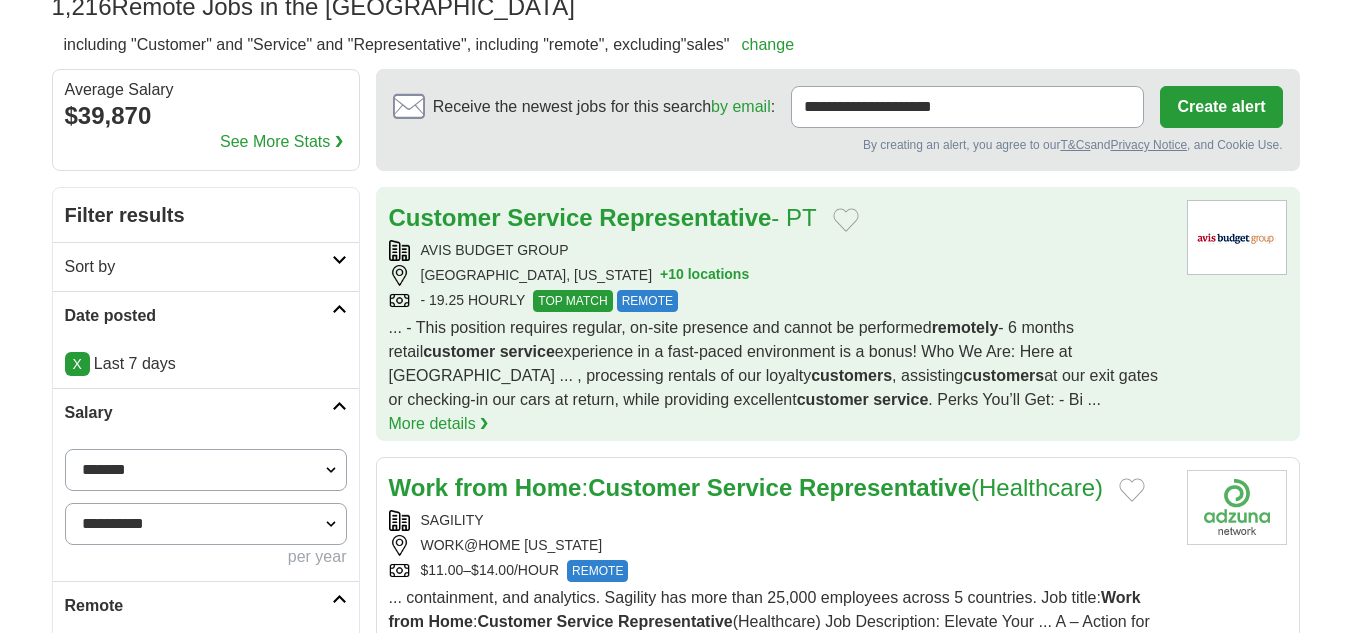 click on "Customer   Service   Representative  - PT" at bounding box center (603, 218) 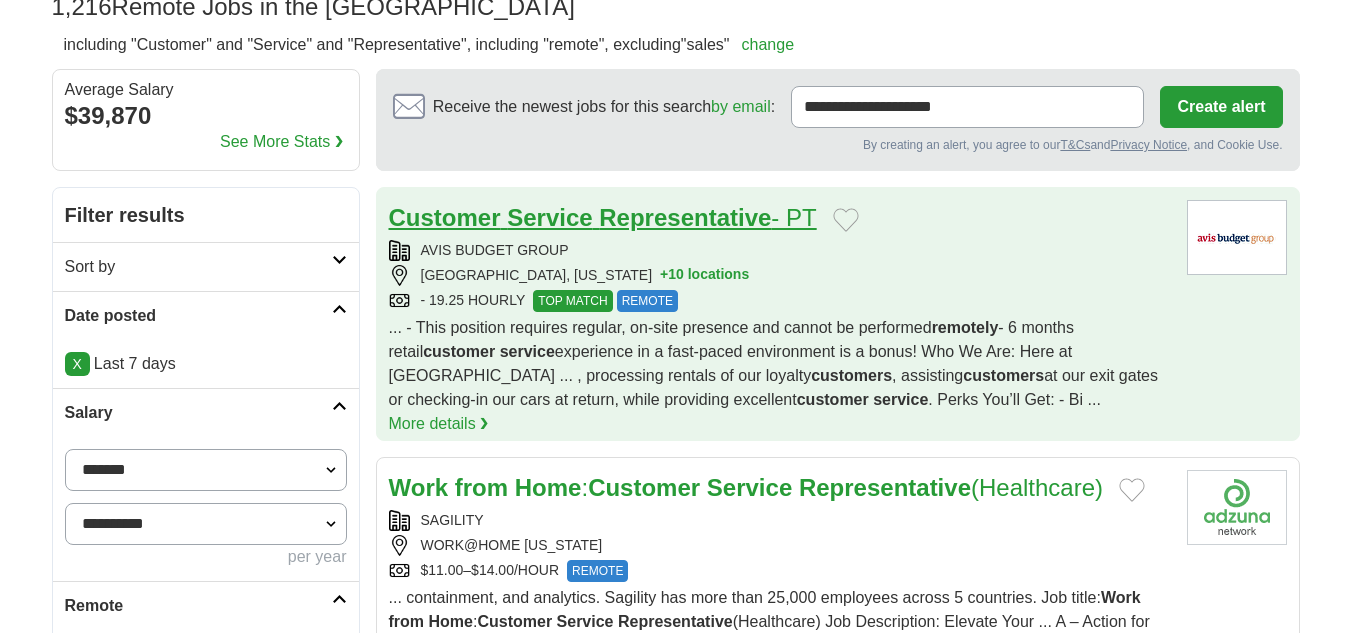 click on "Representative" at bounding box center [685, 217] 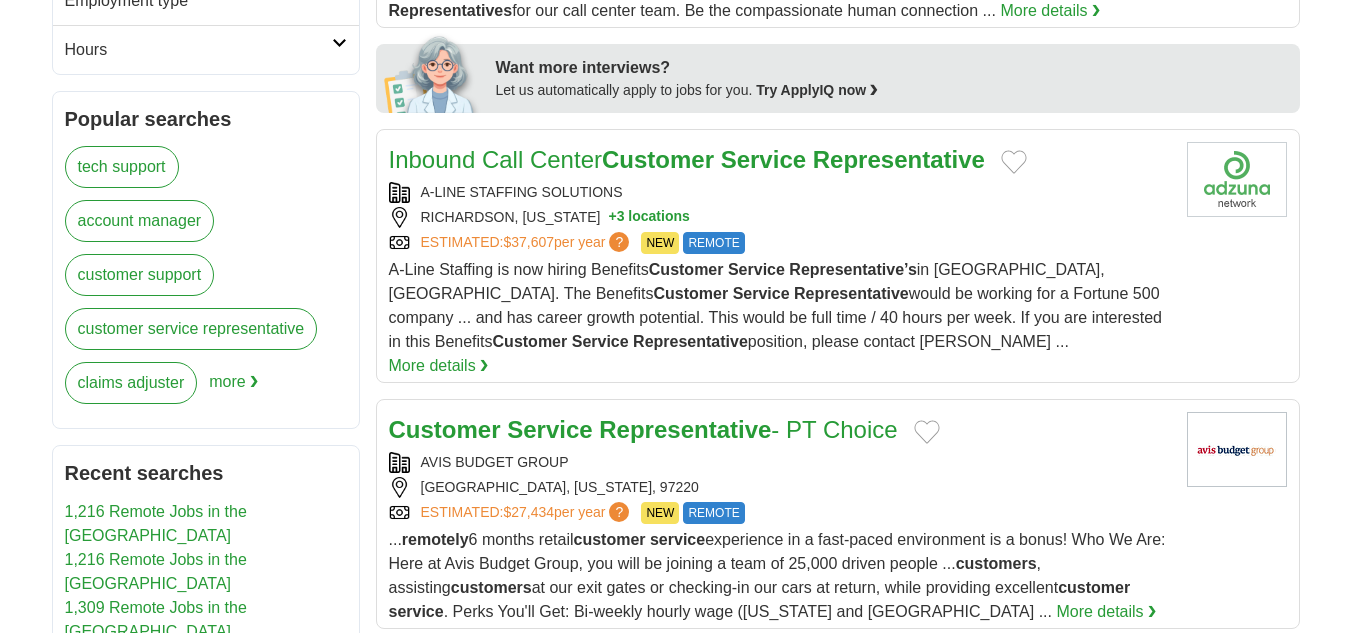 scroll, scrollTop: 1057, scrollLeft: 0, axis: vertical 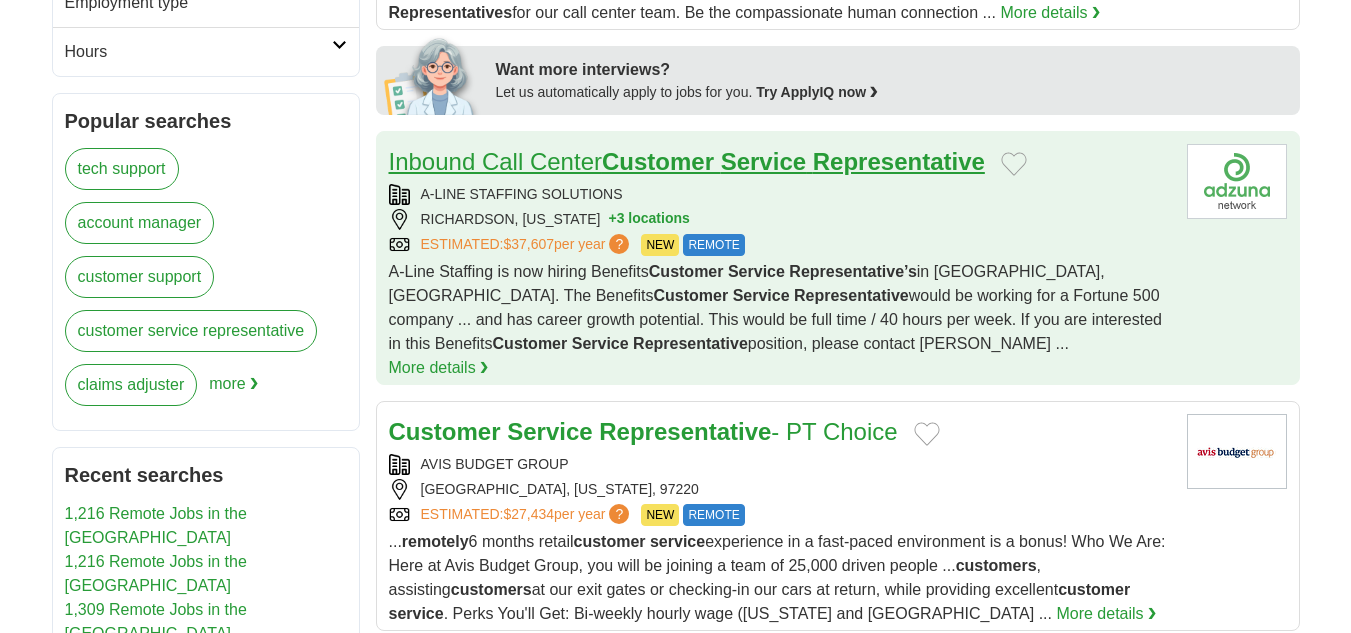 click on "Service" at bounding box center (763, 161) 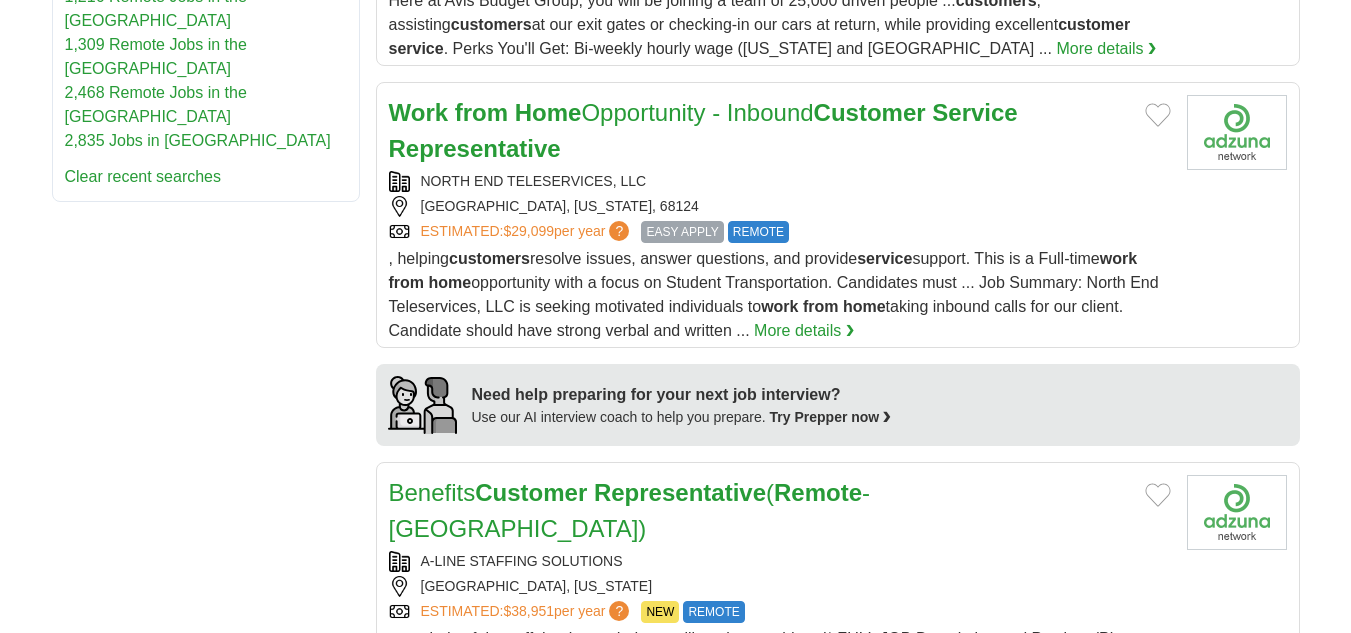 scroll, scrollTop: 1623, scrollLeft: 0, axis: vertical 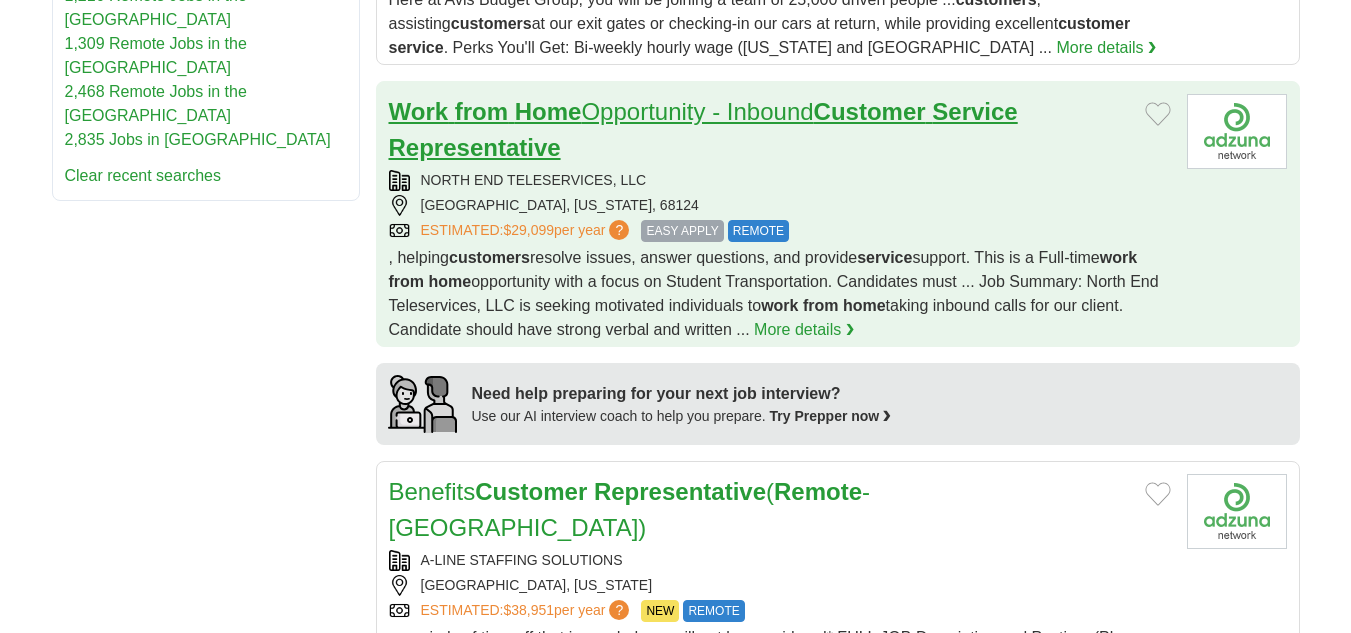 click on "Customer" at bounding box center (870, 111) 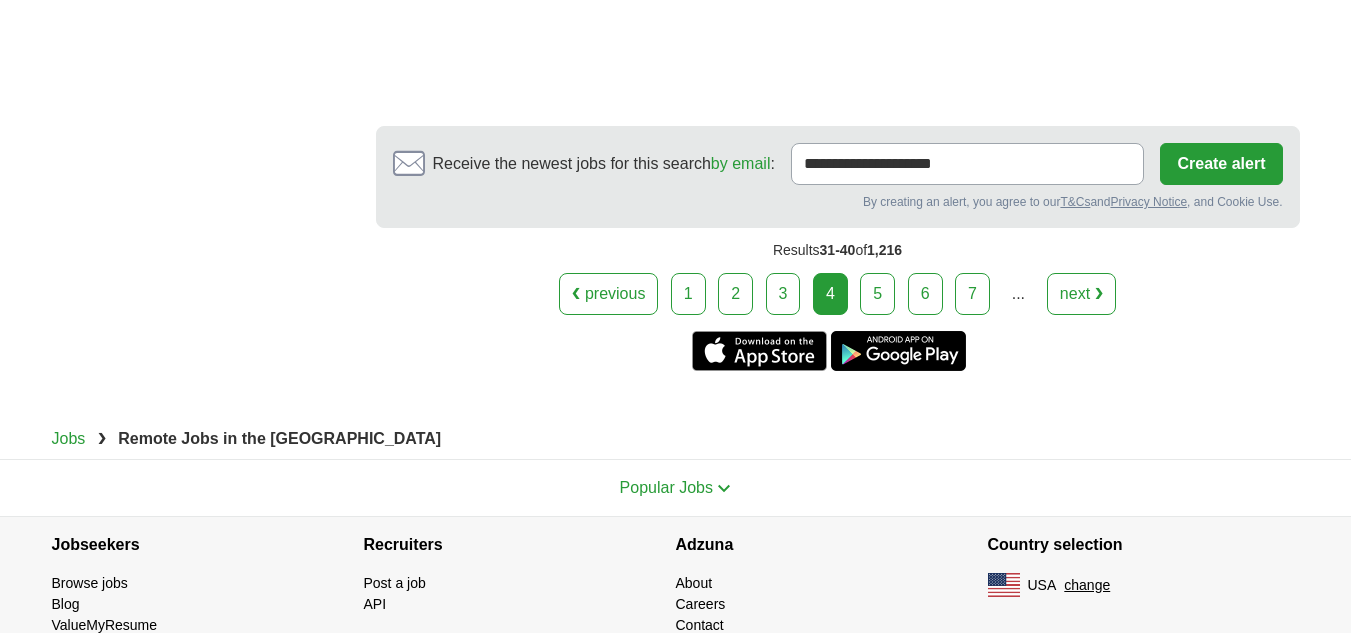 scroll, scrollTop: 4432, scrollLeft: 0, axis: vertical 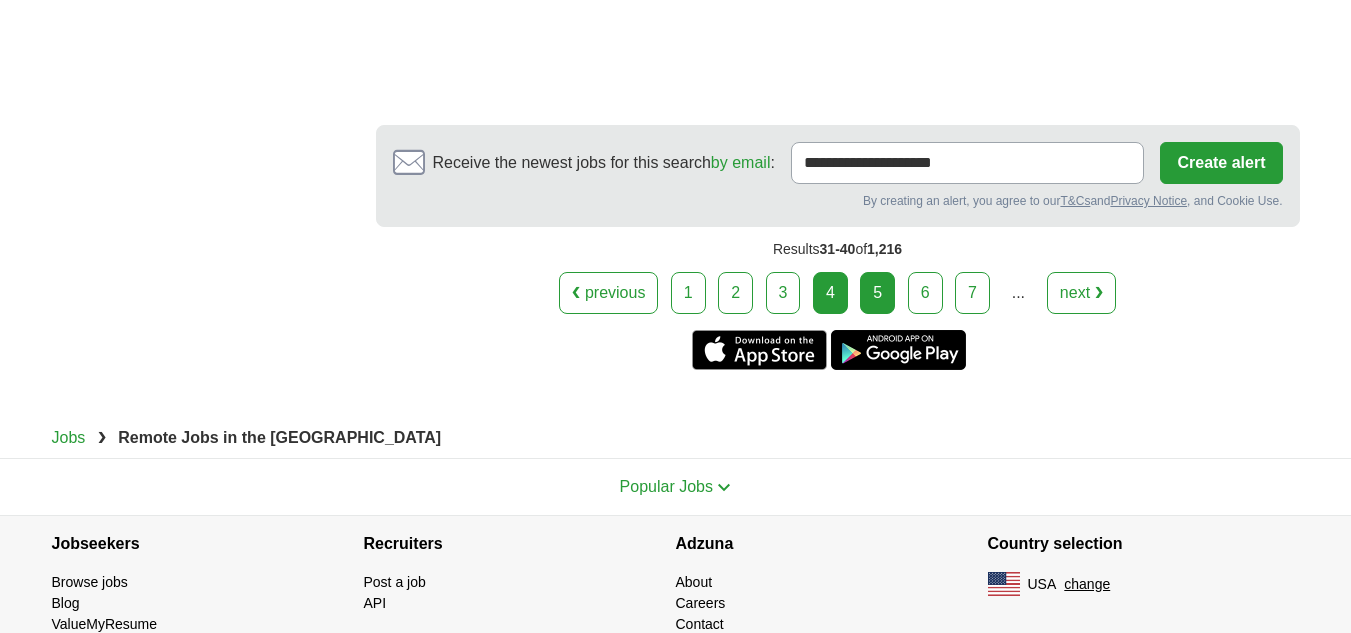 click on "5" at bounding box center (877, 293) 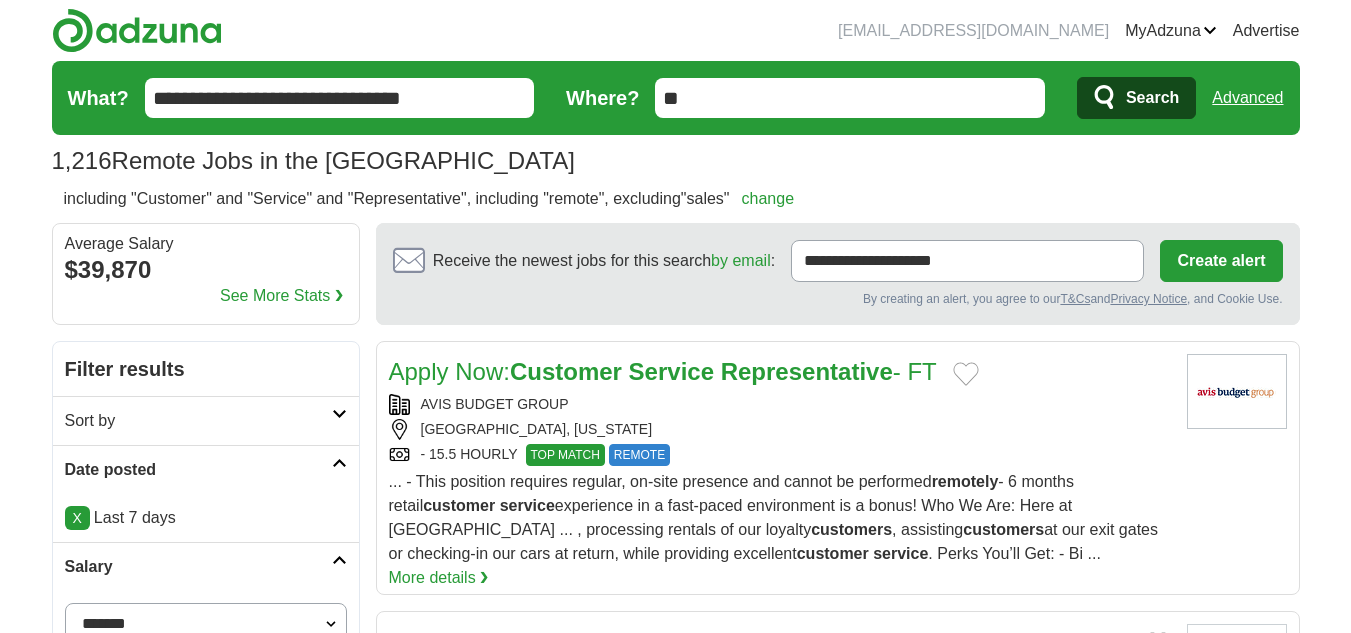 scroll, scrollTop: 0, scrollLeft: 0, axis: both 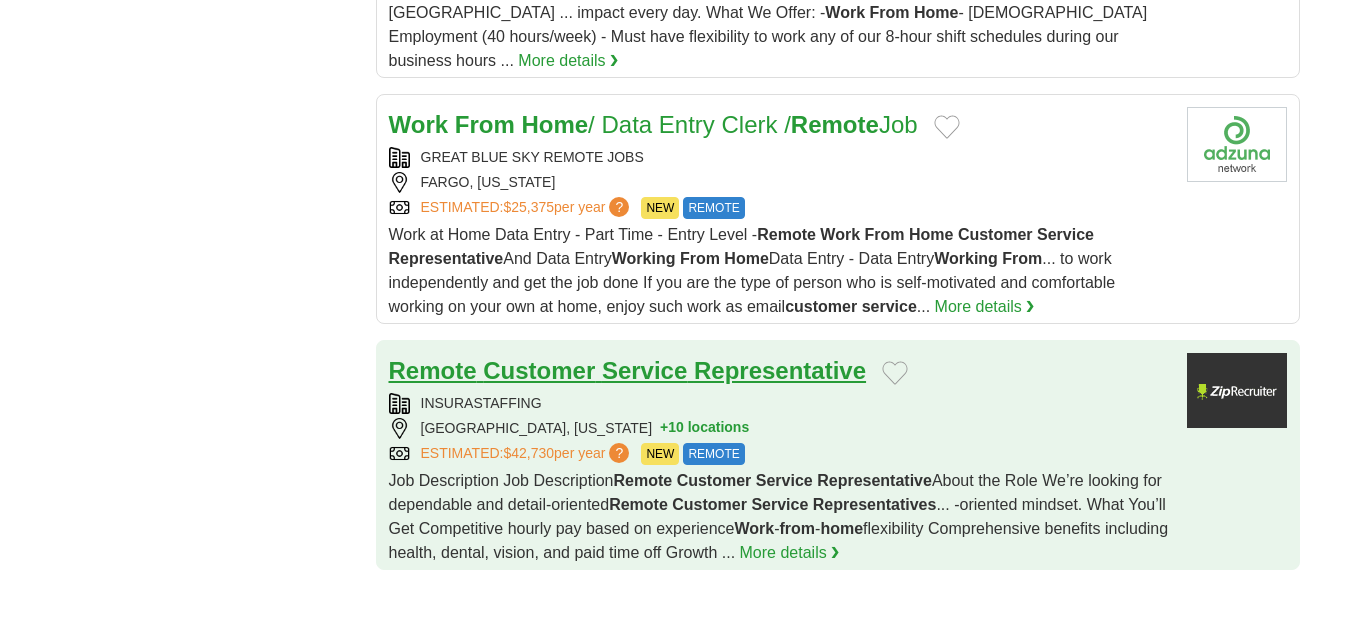 click on "Service" at bounding box center [644, 370] 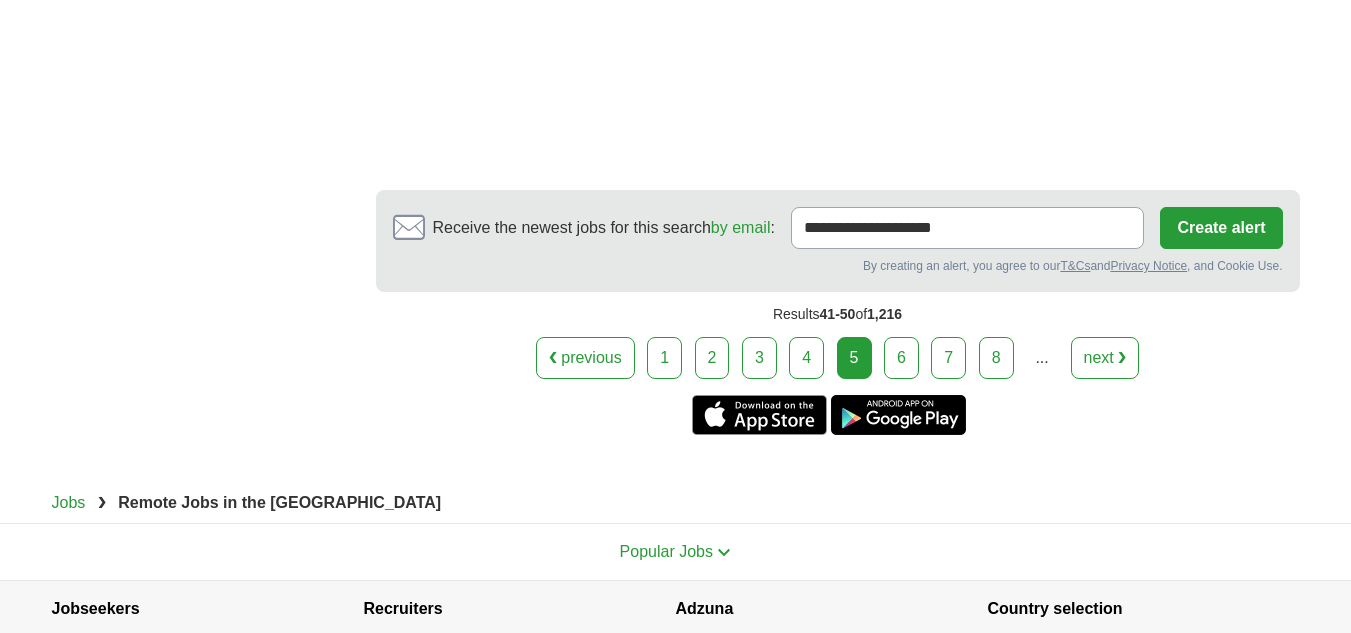 scroll, scrollTop: 4361, scrollLeft: 0, axis: vertical 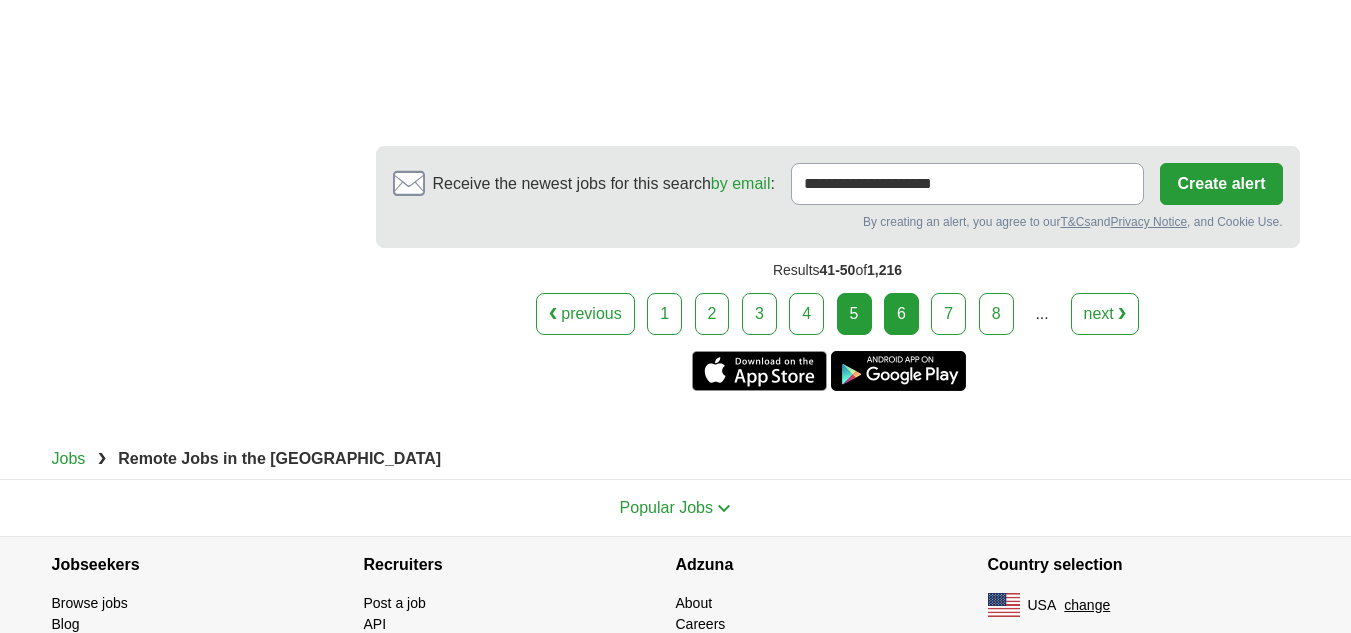 click on "6" at bounding box center (901, 314) 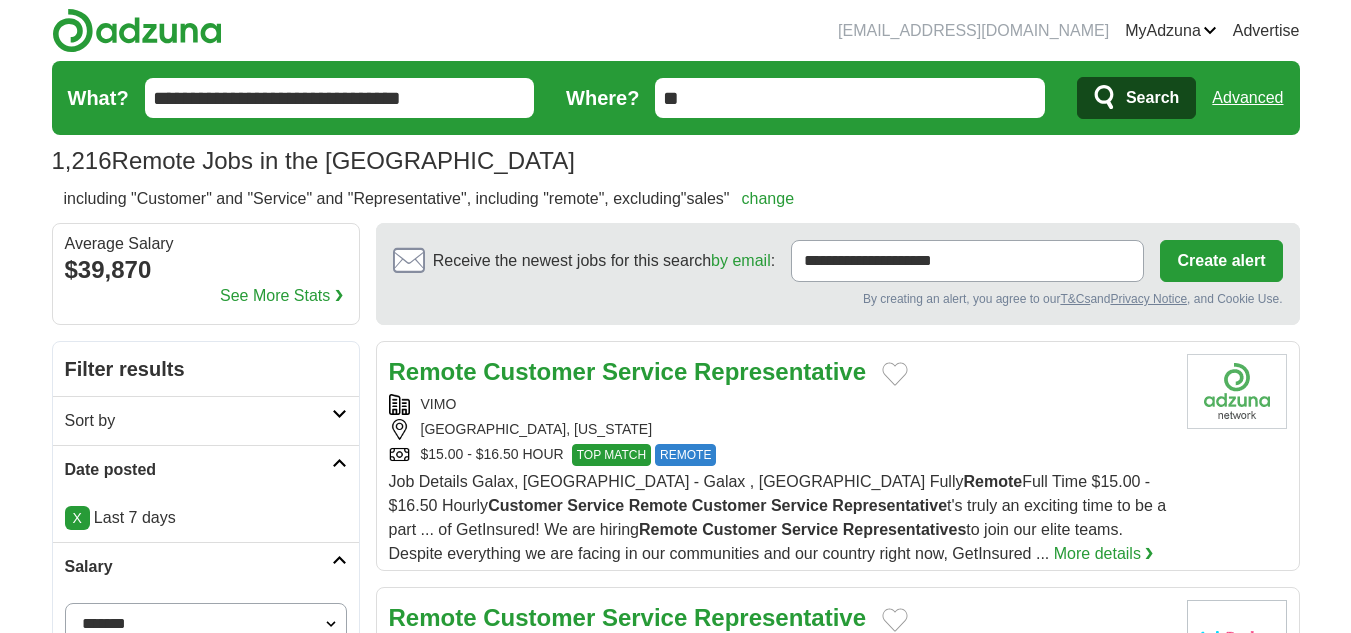 scroll, scrollTop: 0, scrollLeft: 0, axis: both 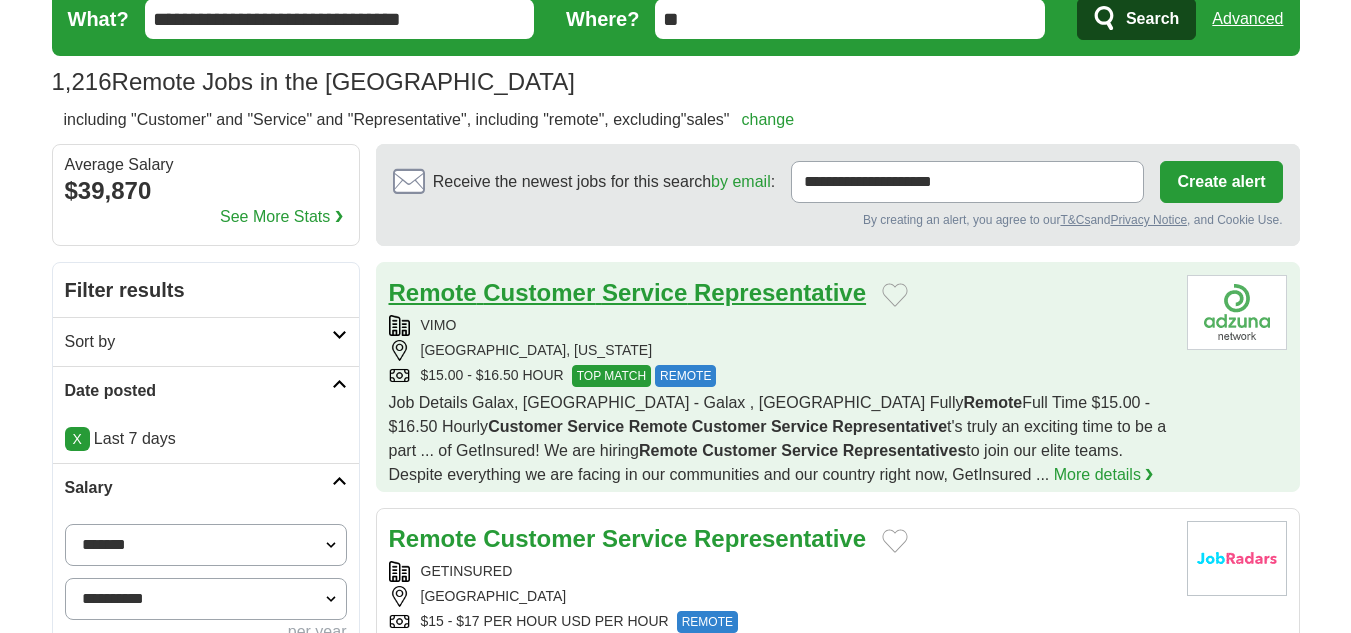 click on "Customer" at bounding box center (539, 292) 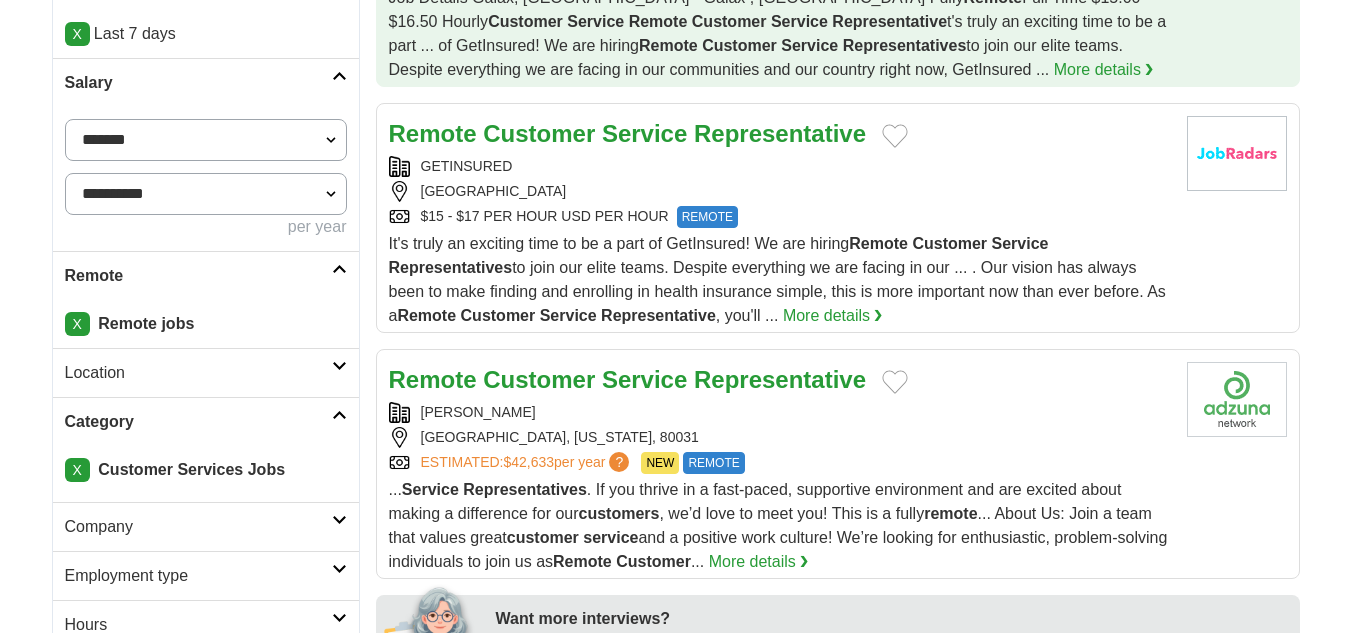 scroll, scrollTop: 524, scrollLeft: 0, axis: vertical 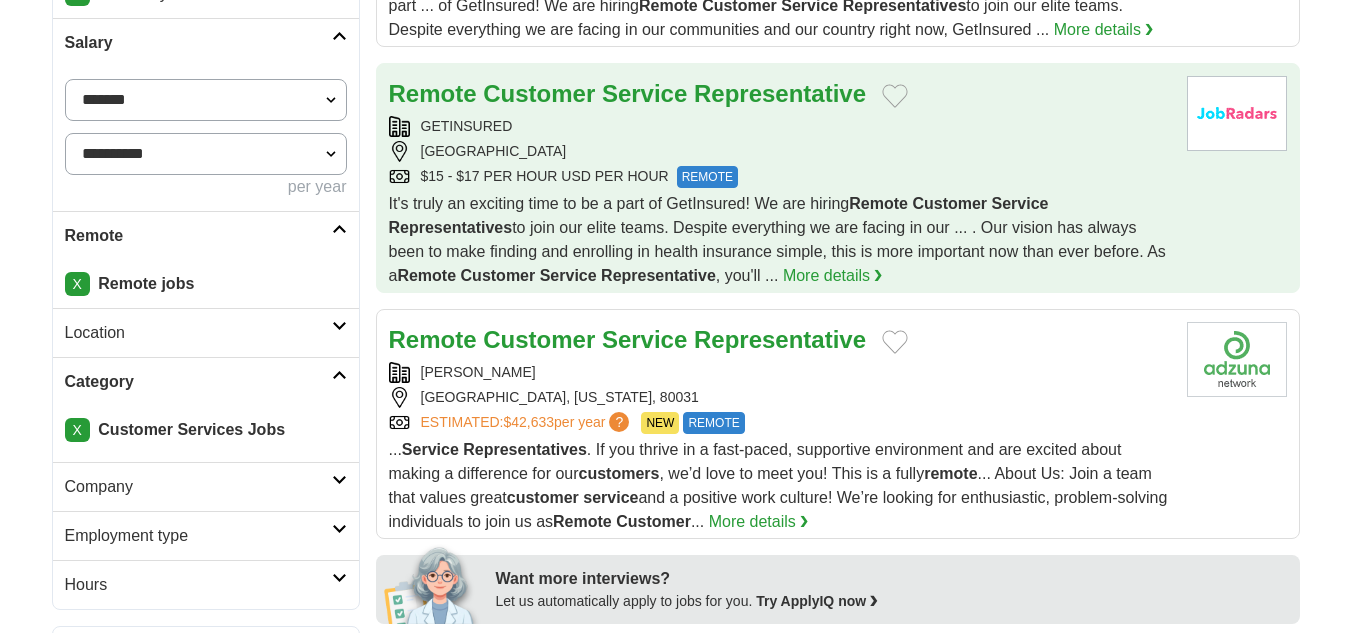click on "$15 - $17 PER HOUR USD PER HOUR
REMOTE" at bounding box center [780, 177] 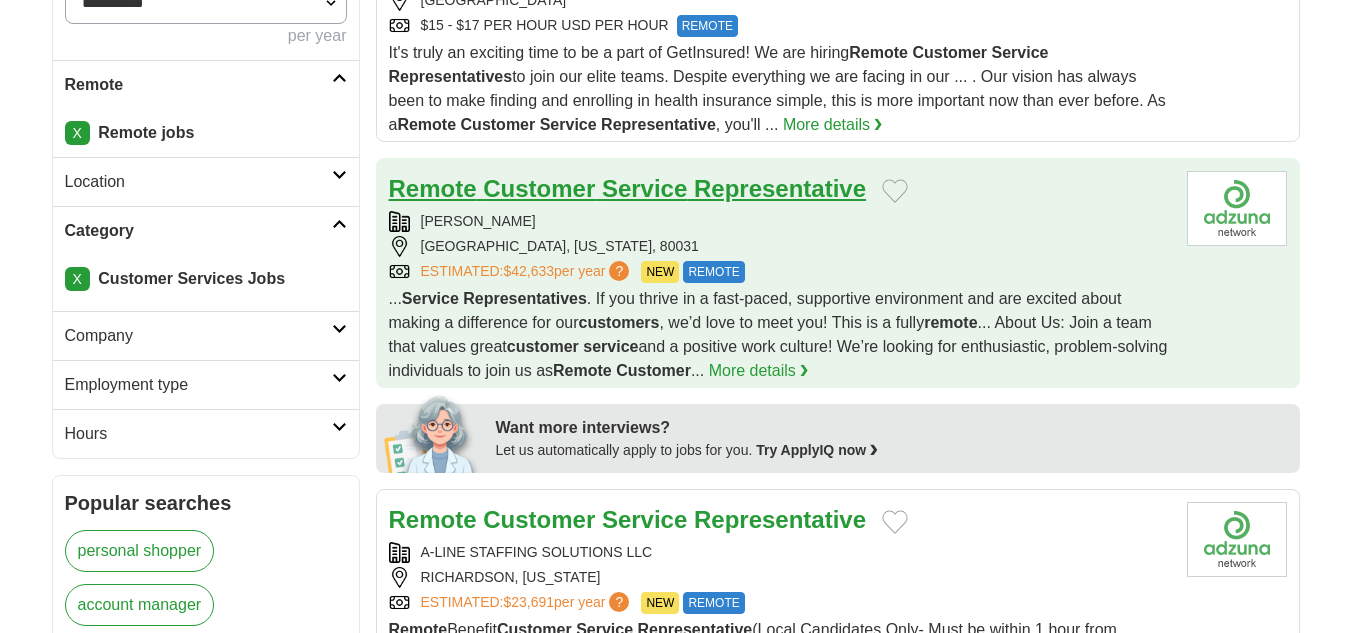 scroll, scrollTop: 679, scrollLeft: 0, axis: vertical 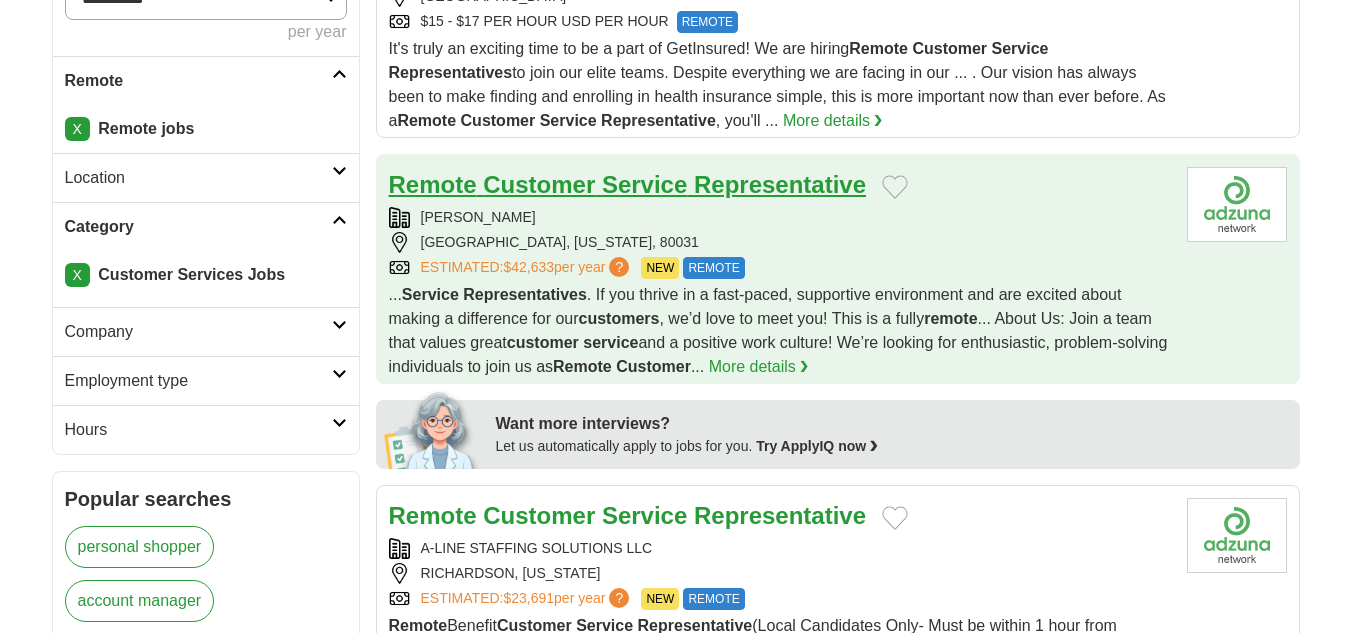 click on "Service" at bounding box center (644, 184) 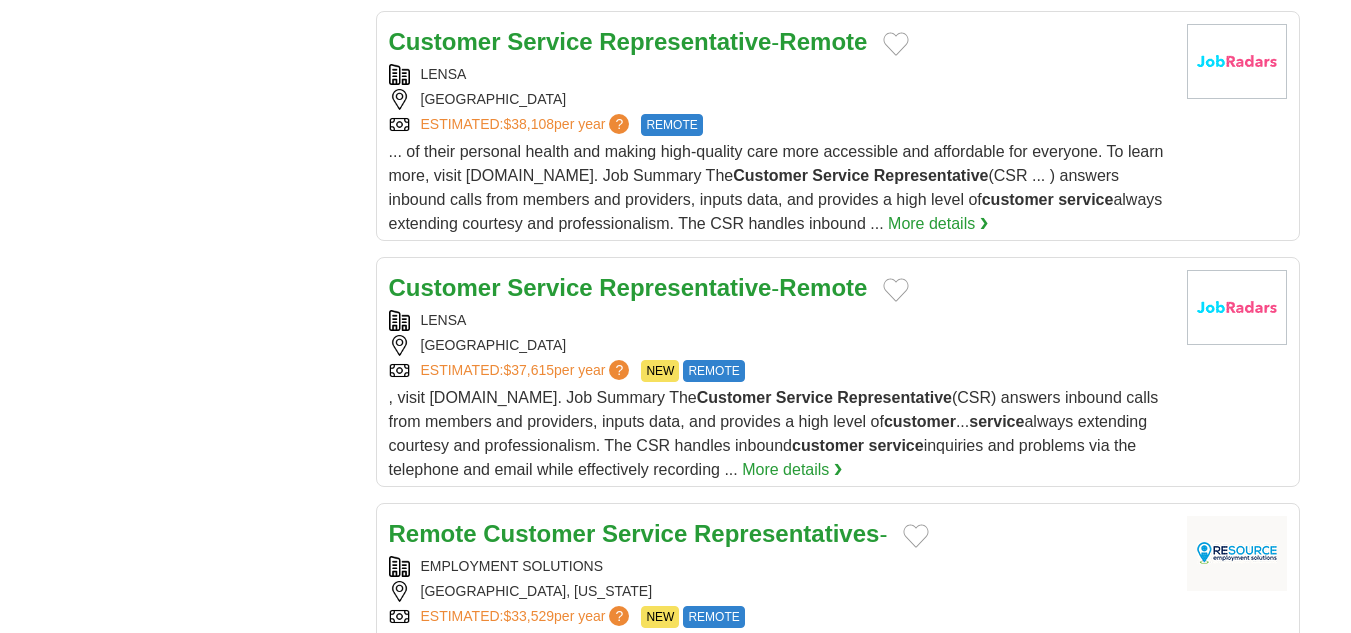 scroll, scrollTop: 2236, scrollLeft: 0, axis: vertical 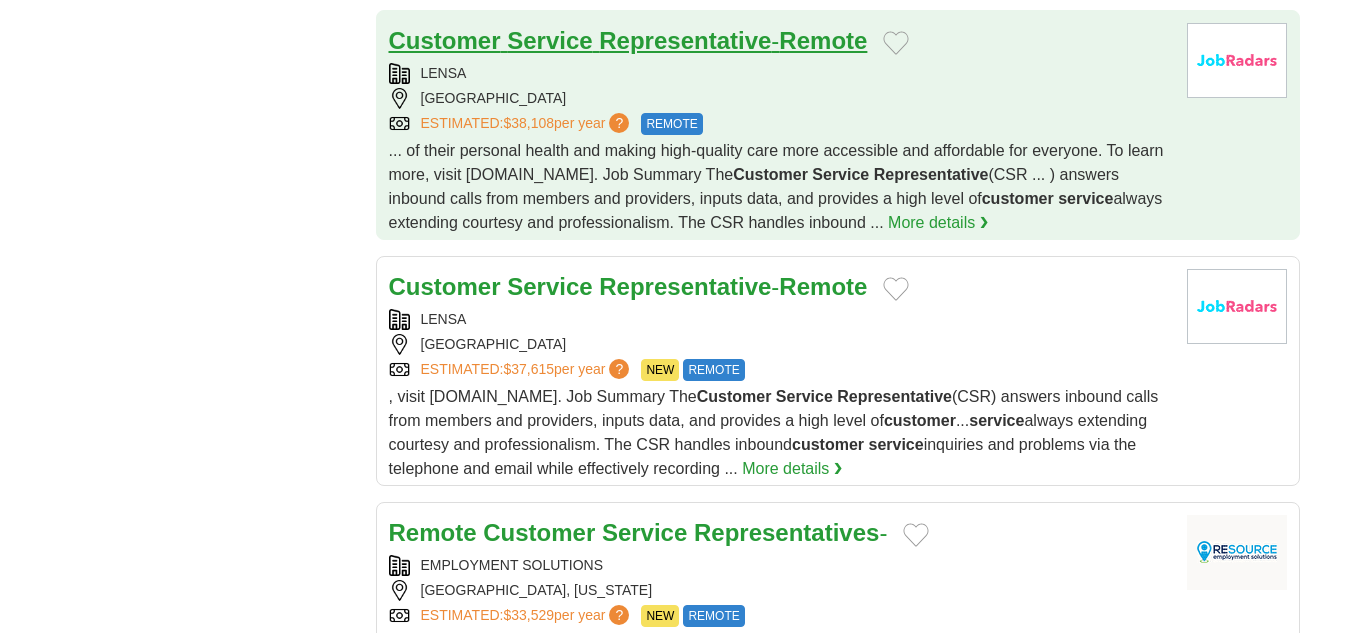 click on "Service" at bounding box center (549, 40) 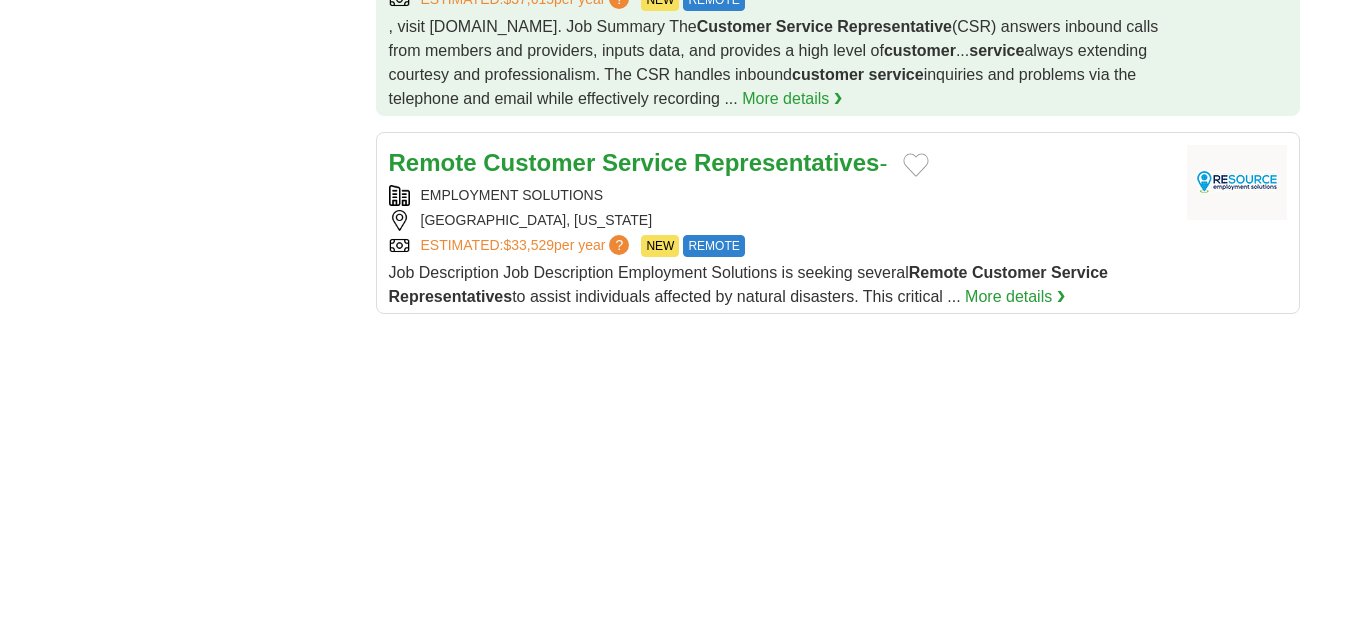 scroll, scrollTop: 2608, scrollLeft: 0, axis: vertical 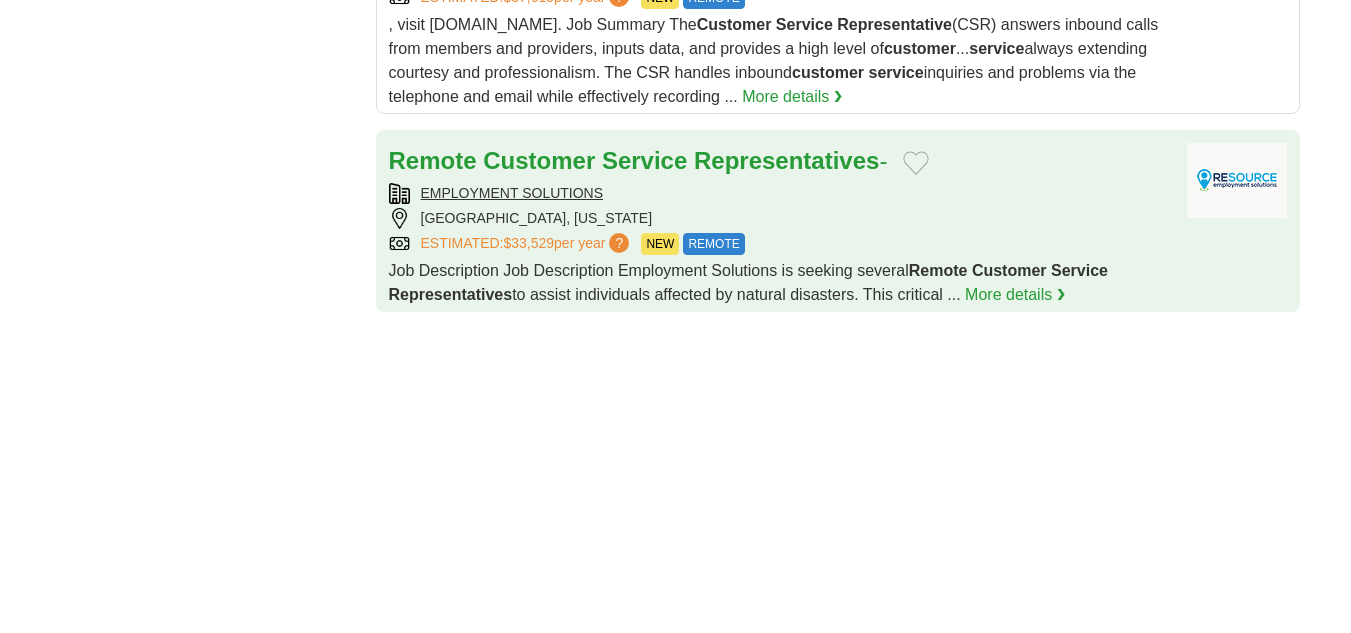 click on "EMPLOYMENT SOLUTIONS" at bounding box center (512, 193) 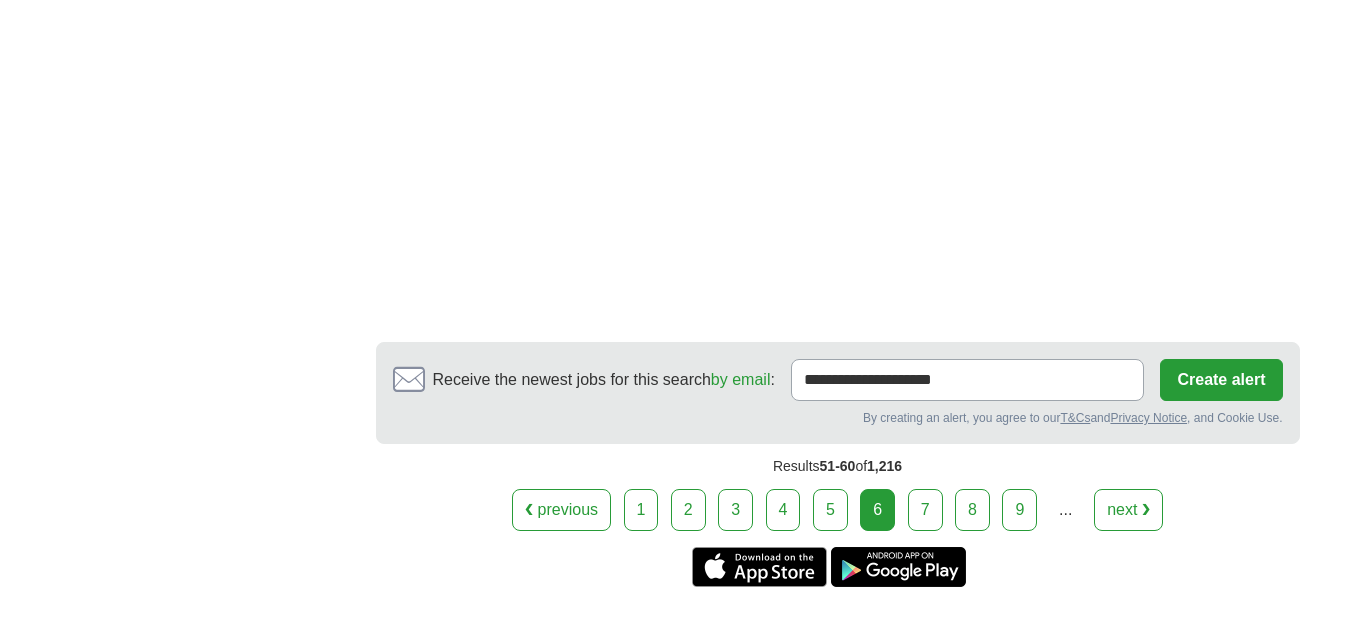 scroll, scrollTop: 4232, scrollLeft: 0, axis: vertical 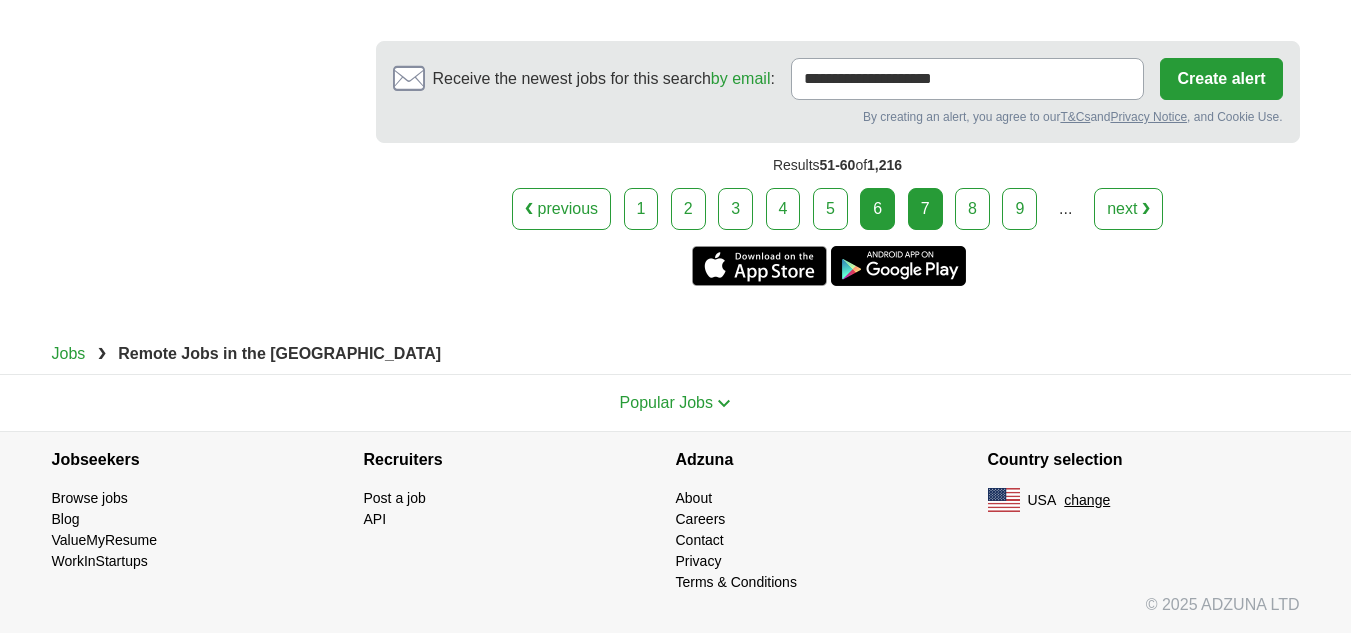click on "7" at bounding box center (925, 209) 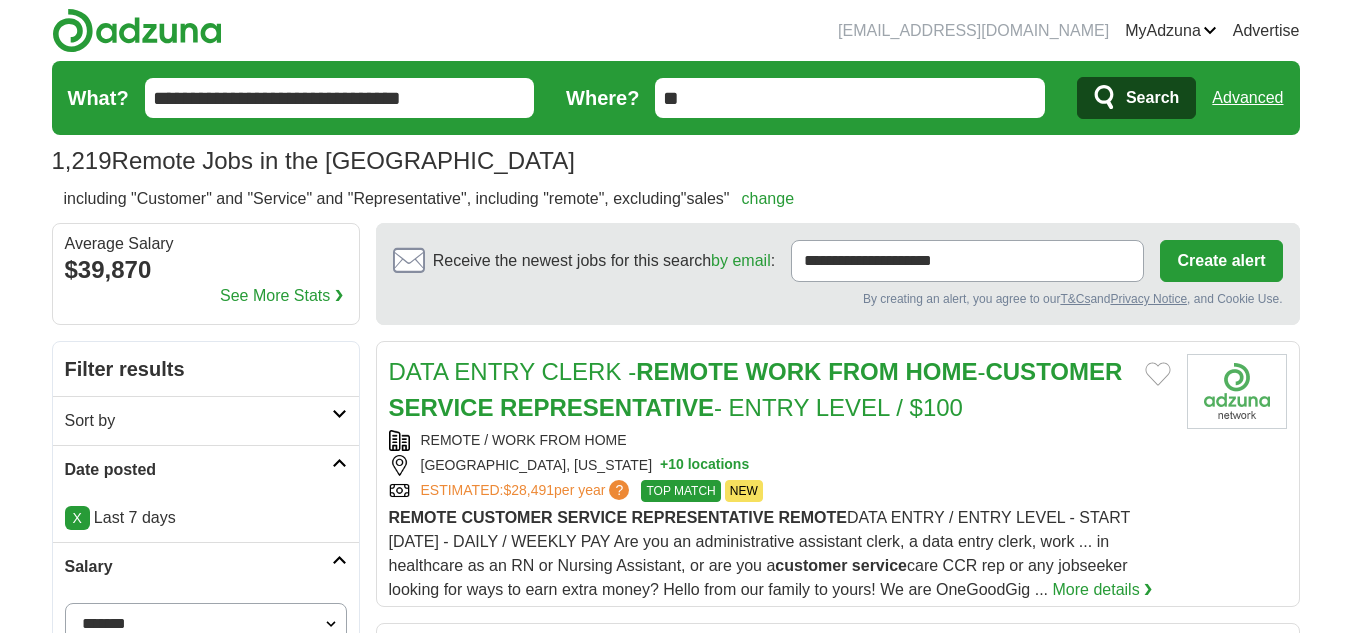 scroll, scrollTop: 267, scrollLeft: 0, axis: vertical 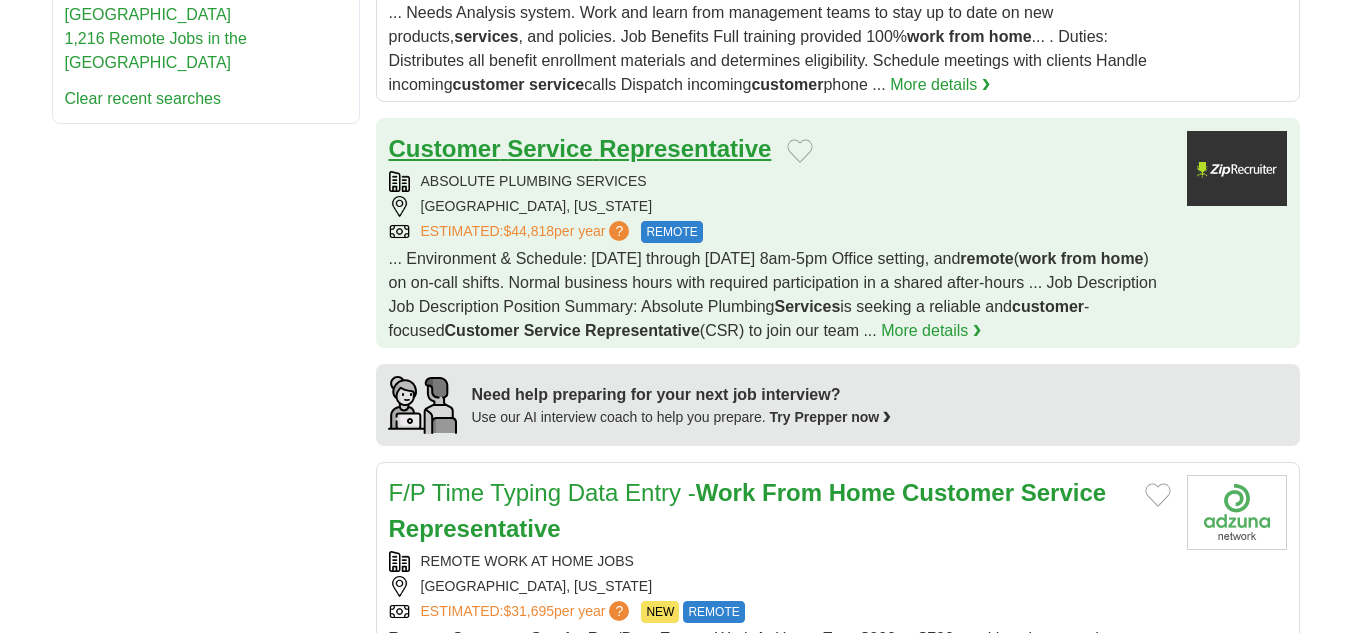 click on "Representative" at bounding box center [685, 148] 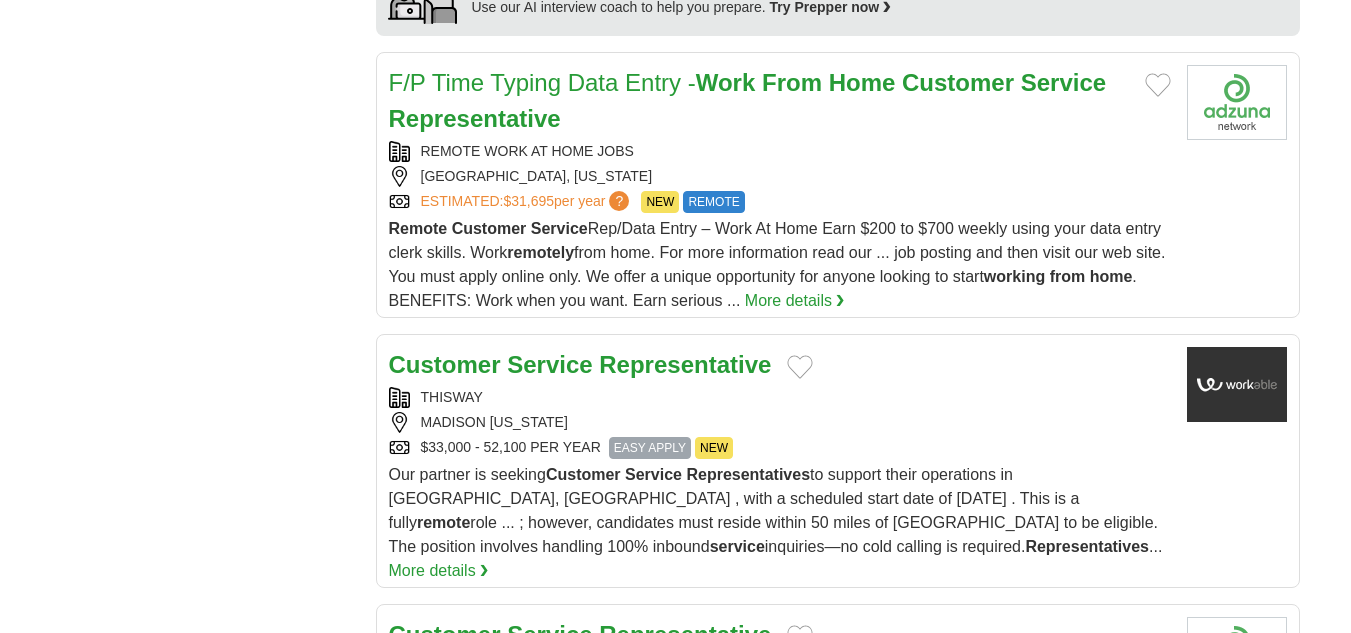 scroll, scrollTop: 2081, scrollLeft: 0, axis: vertical 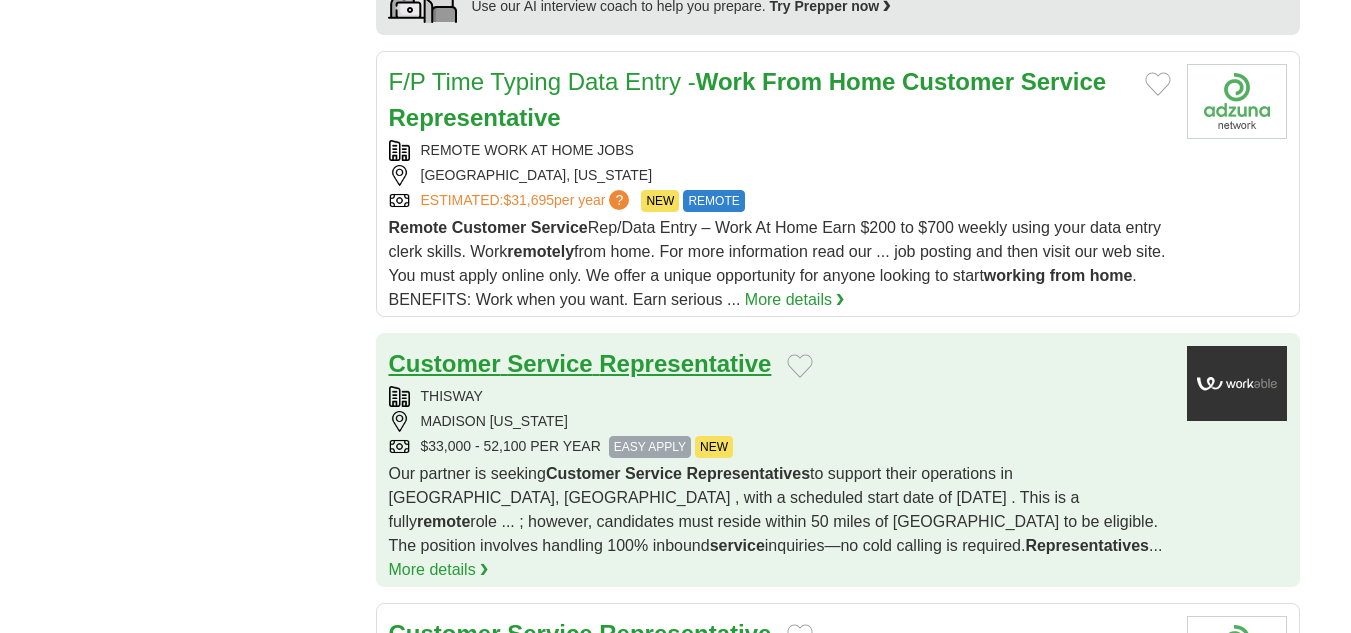 click on "Service" at bounding box center [549, 363] 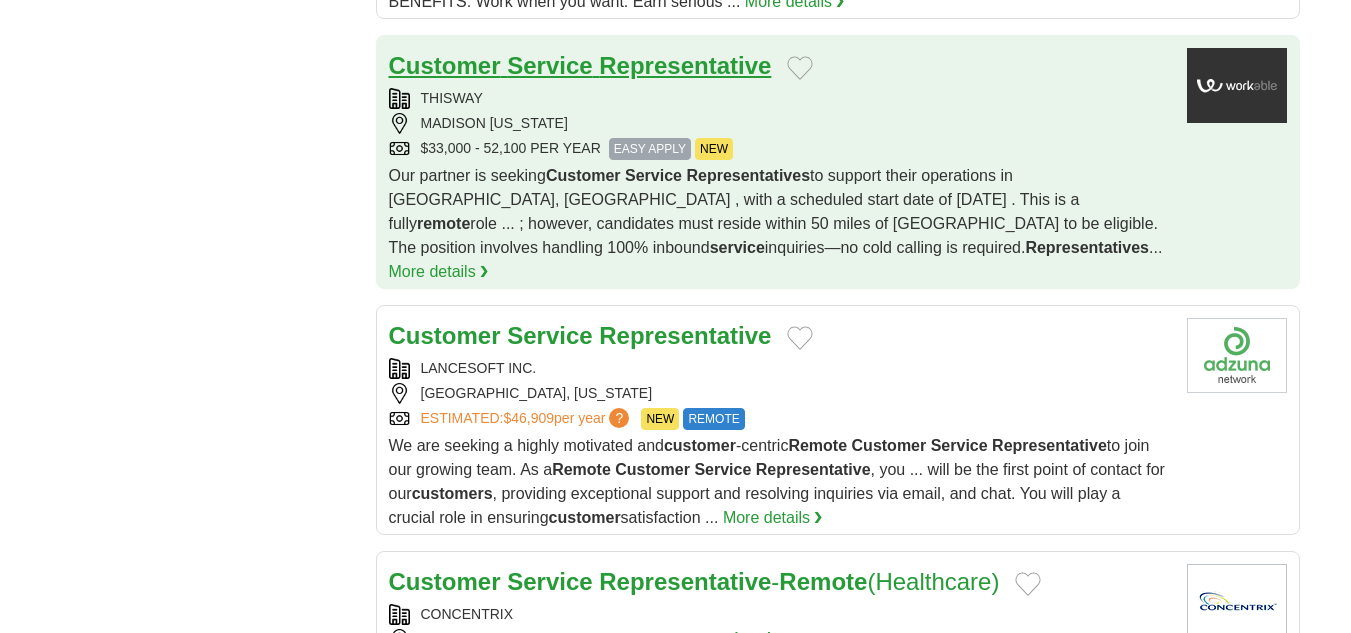 scroll, scrollTop: 2465, scrollLeft: 0, axis: vertical 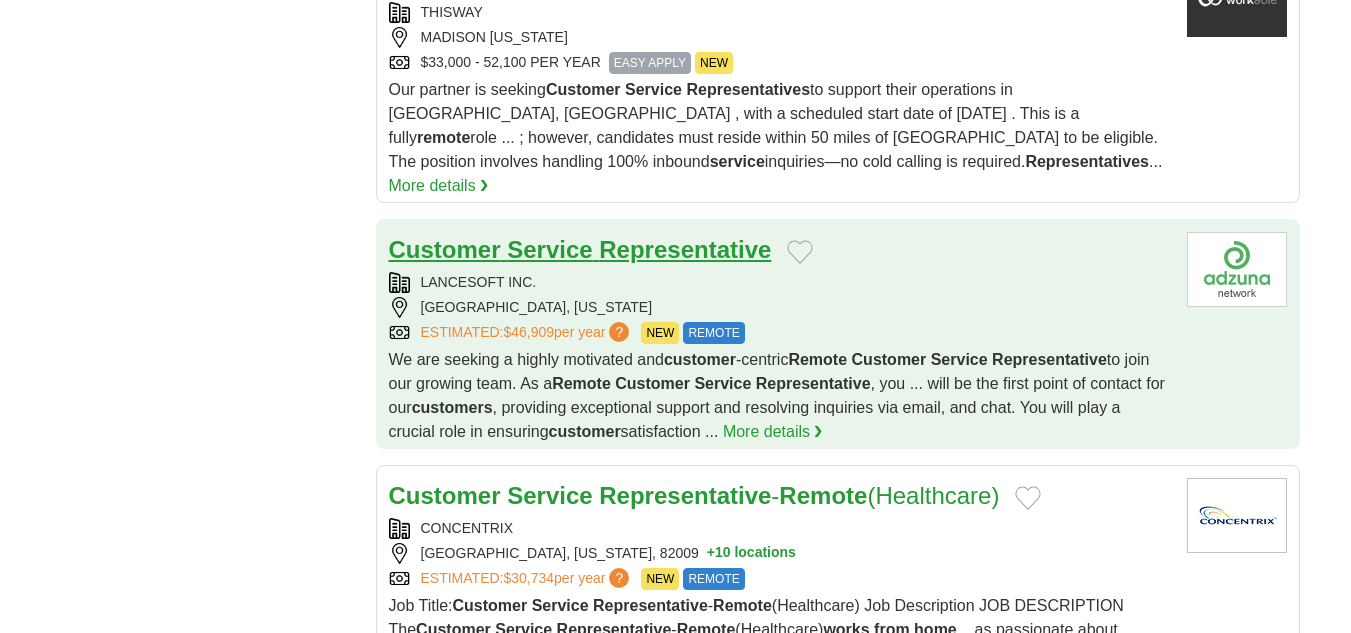 click on "Representative" at bounding box center (685, 249) 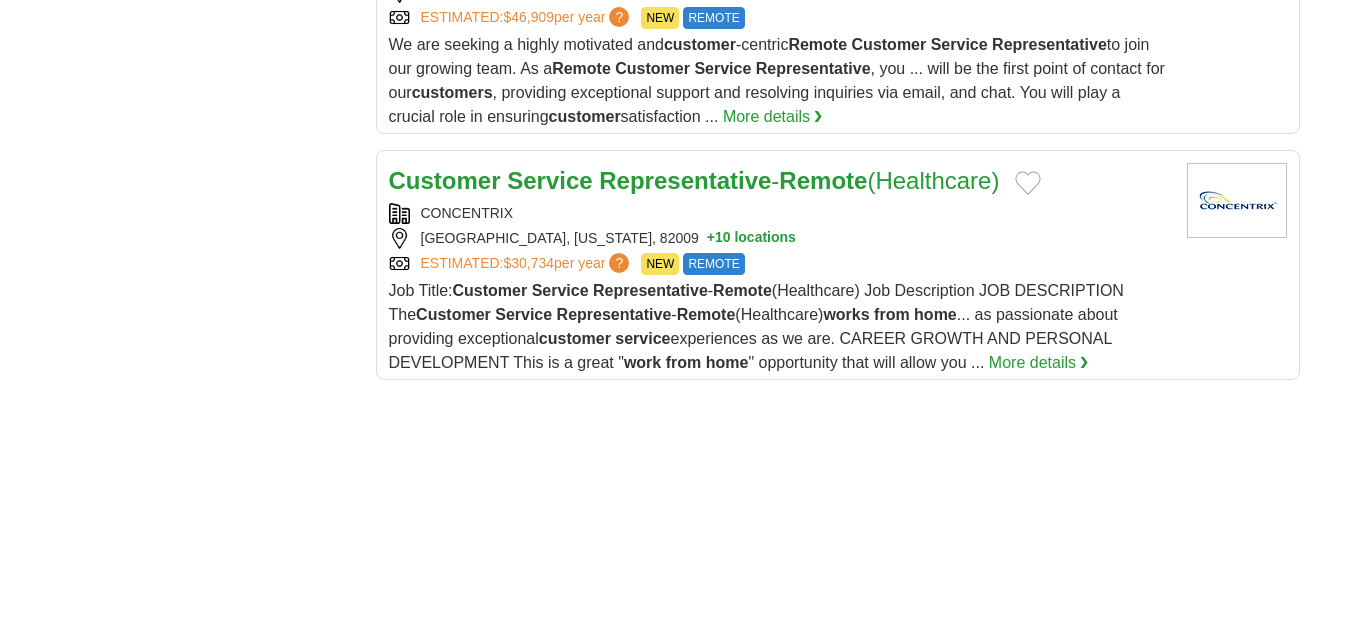scroll, scrollTop: 2793, scrollLeft: 0, axis: vertical 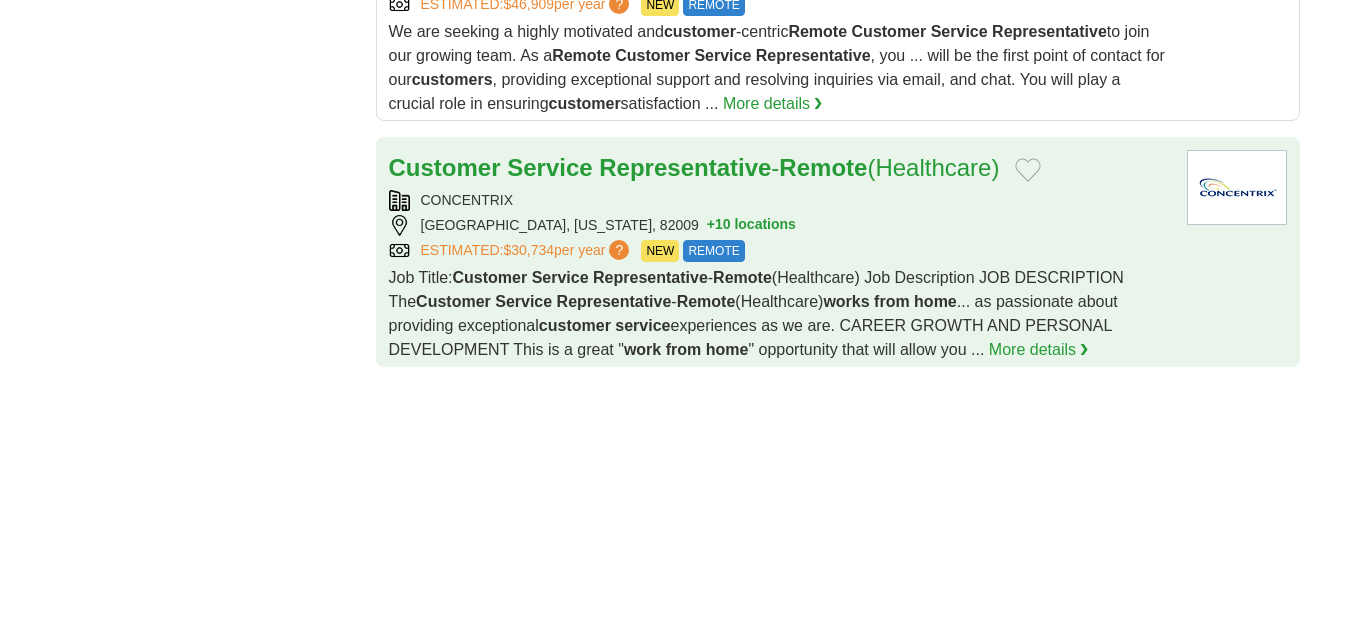 click on "Customer   Service   Representative - Remote  (Healthcare)
CONCENTRIX
[GEOGRAPHIC_DATA], [US_STATE], 82009
+ 10
locations
ESTIMATED:
NEW REMOTE NEW" at bounding box center (838, 252) 